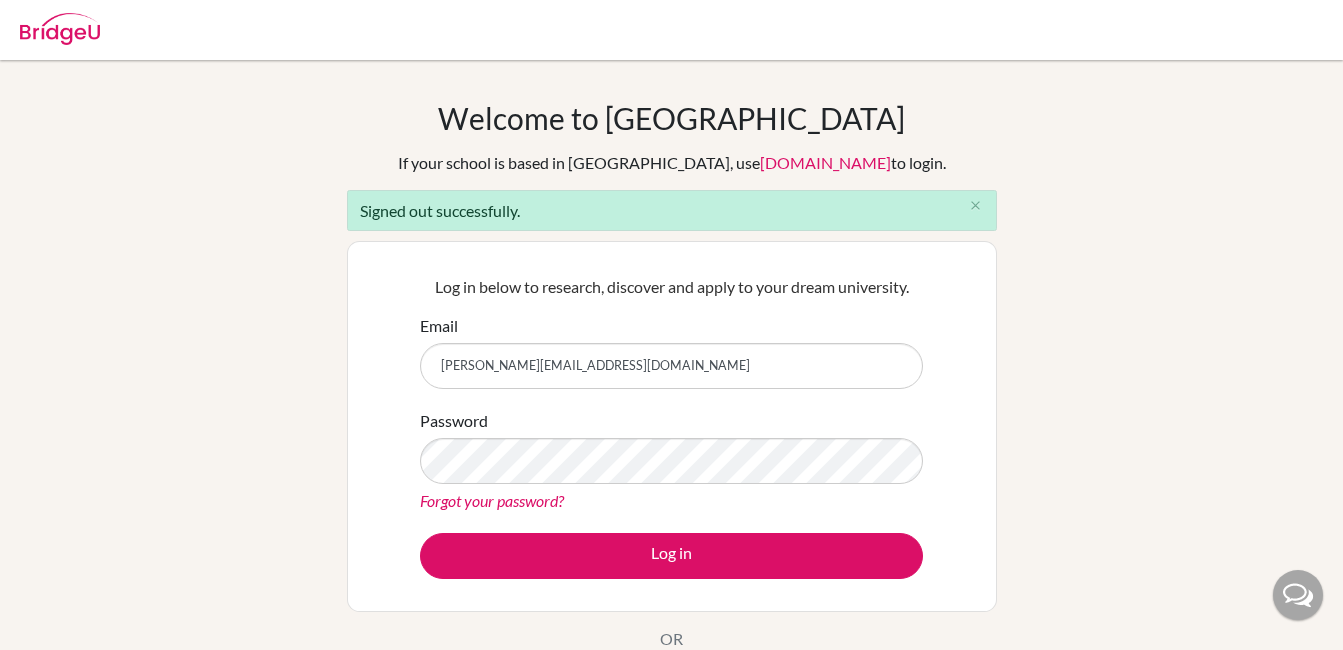 scroll, scrollTop: 0, scrollLeft: 0, axis: both 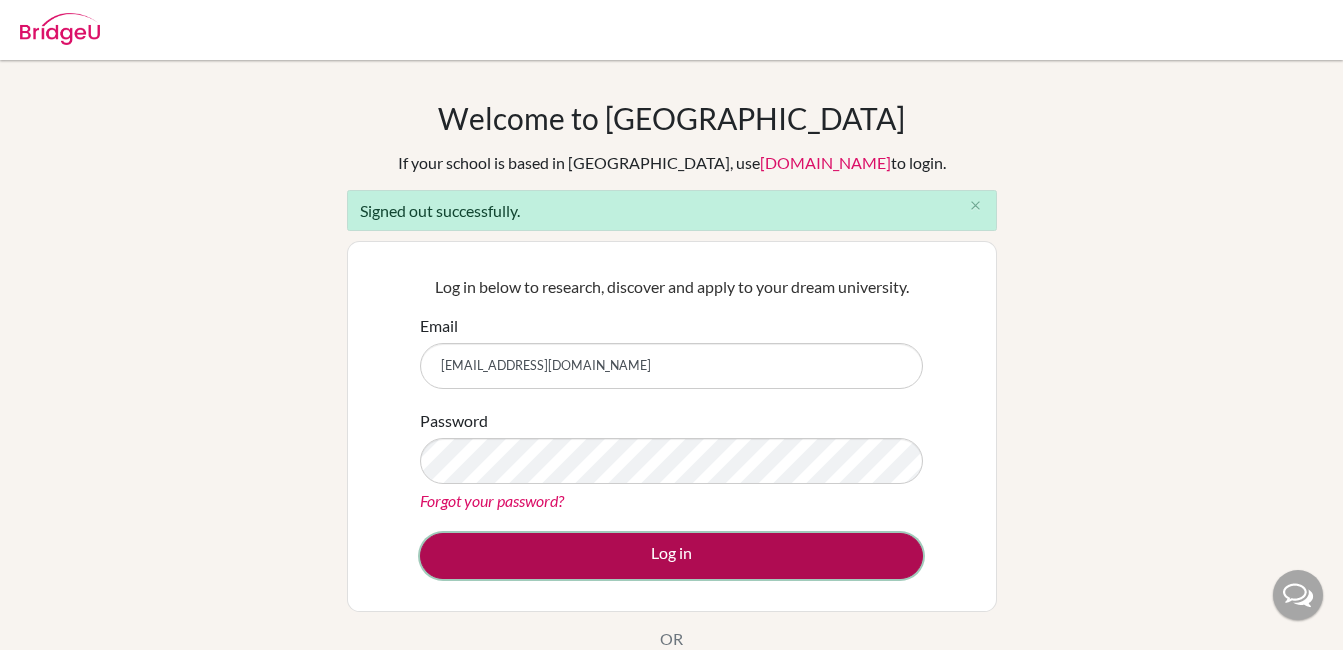 click on "Log in" at bounding box center [671, 556] 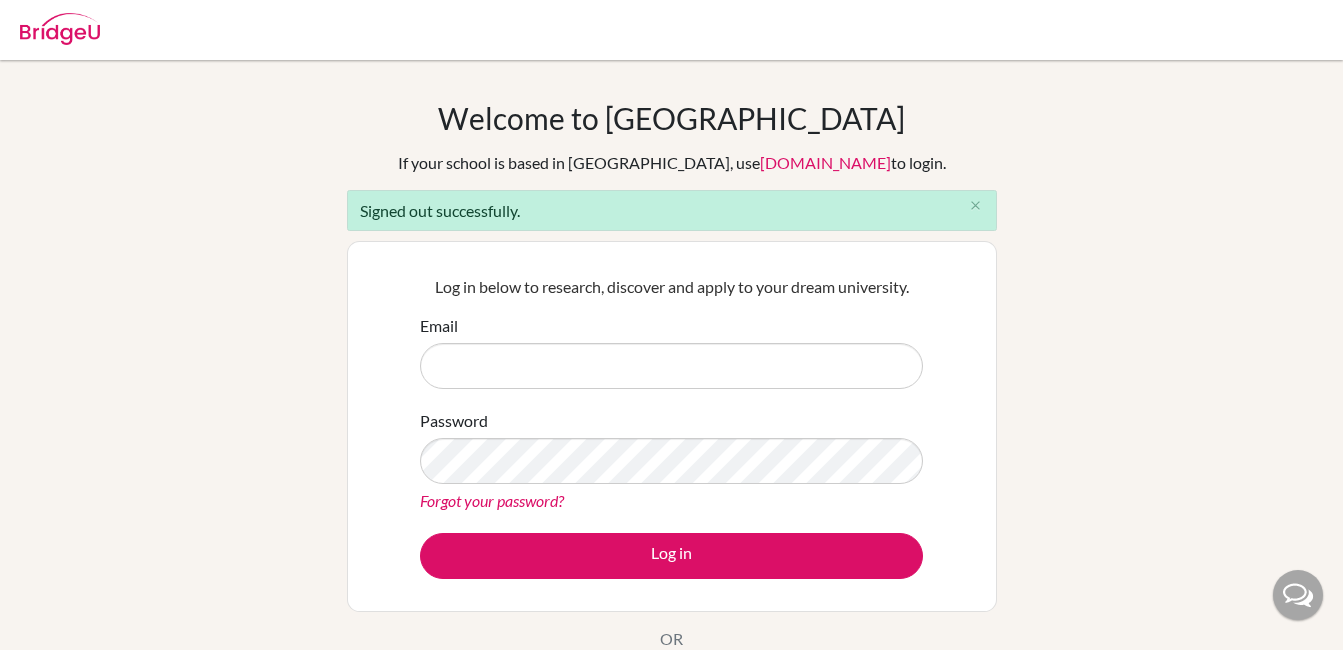 scroll, scrollTop: 0, scrollLeft: 0, axis: both 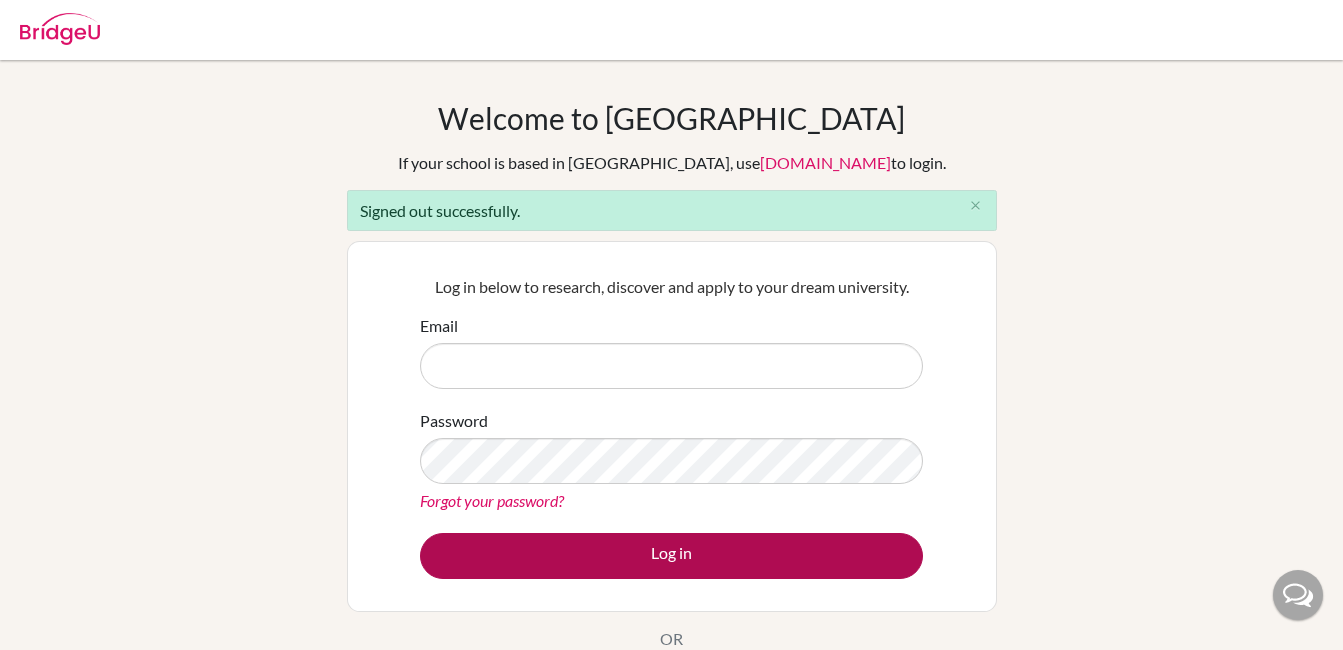 type on "[EMAIL_ADDRESS][DOMAIN_NAME]" 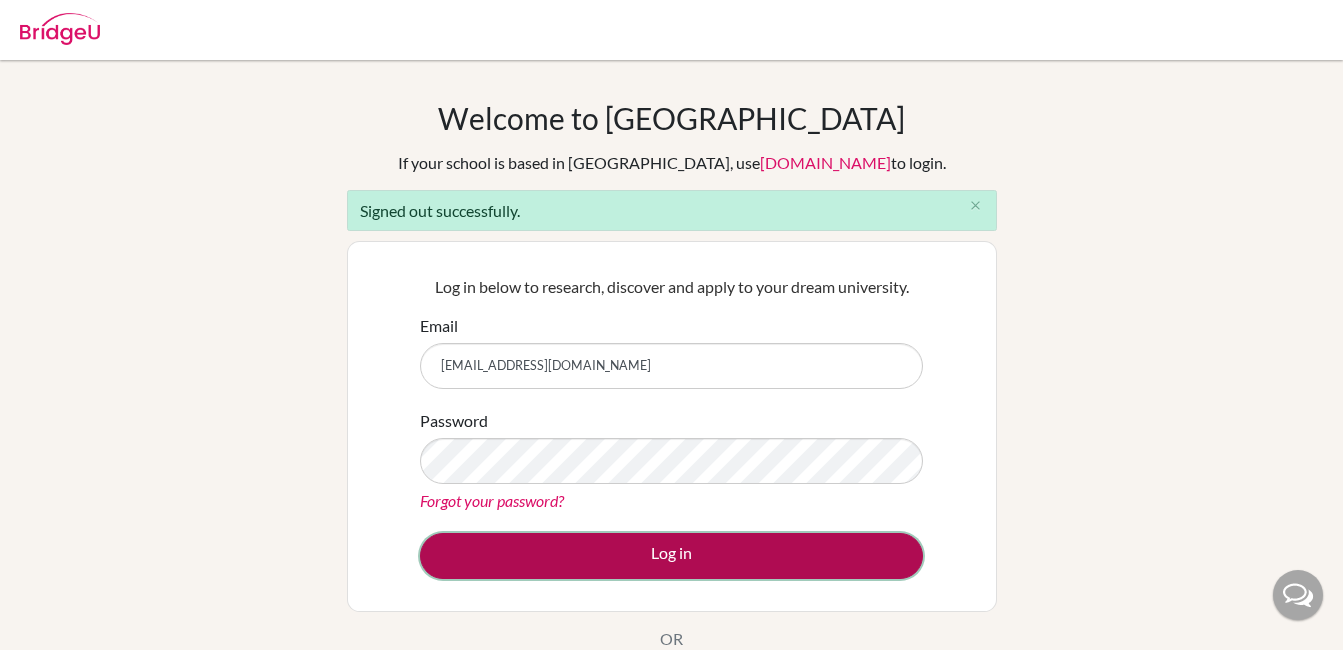 click on "Log in" at bounding box center (671, 556) 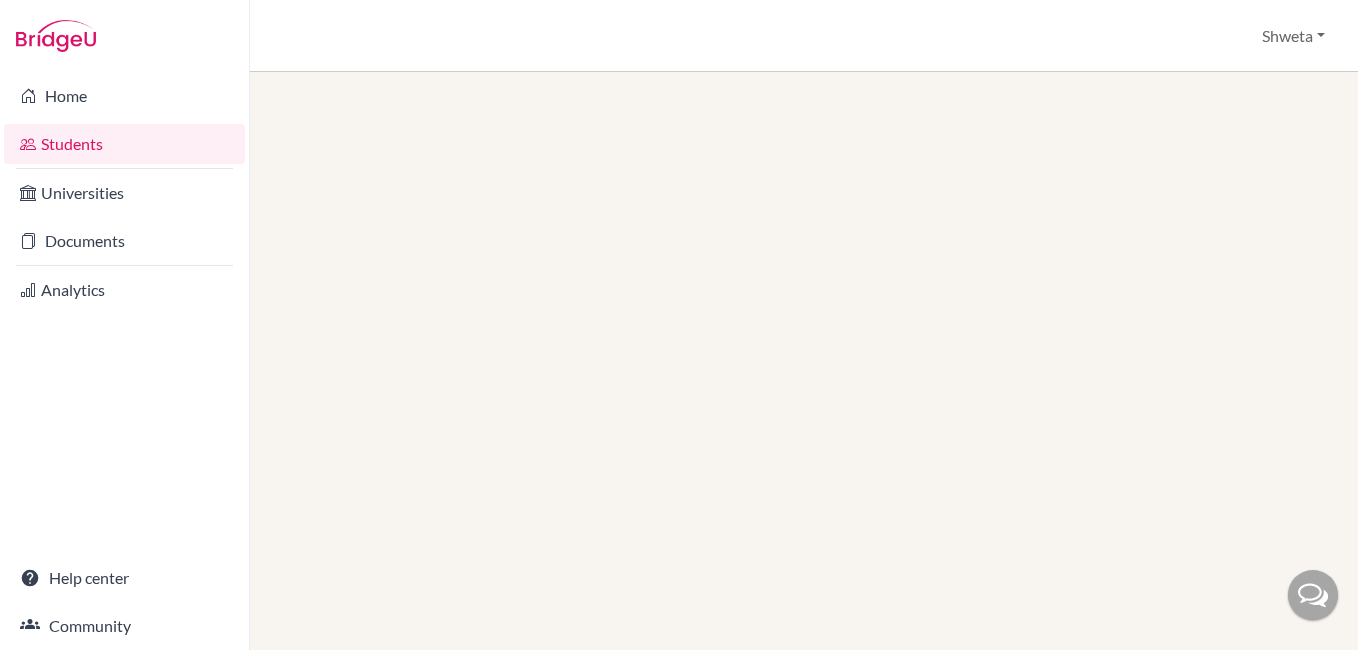 scroll, scrollTop: 0, scrollLeft: 0, axis: both 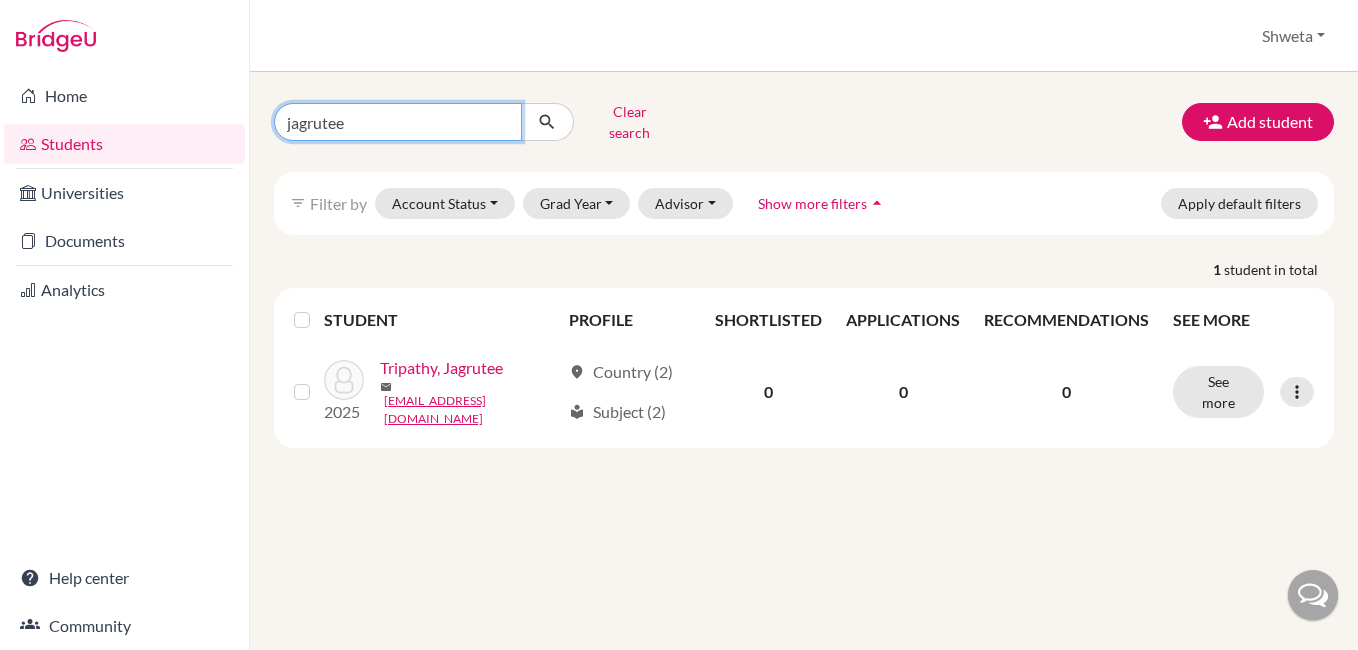 drag, startPoint x: 363, startPoint y: 120, endPoint x: 199, endPoint y: 118, distance: 164.01219 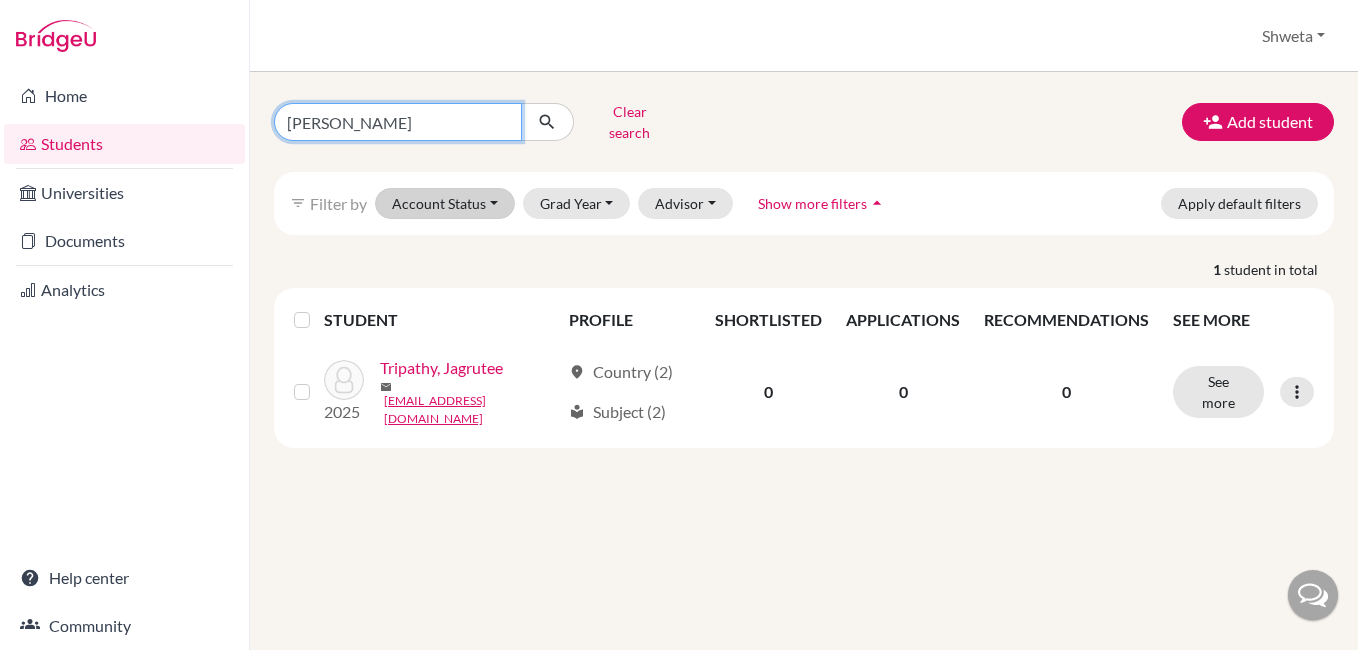 type on "ayush patnaik" 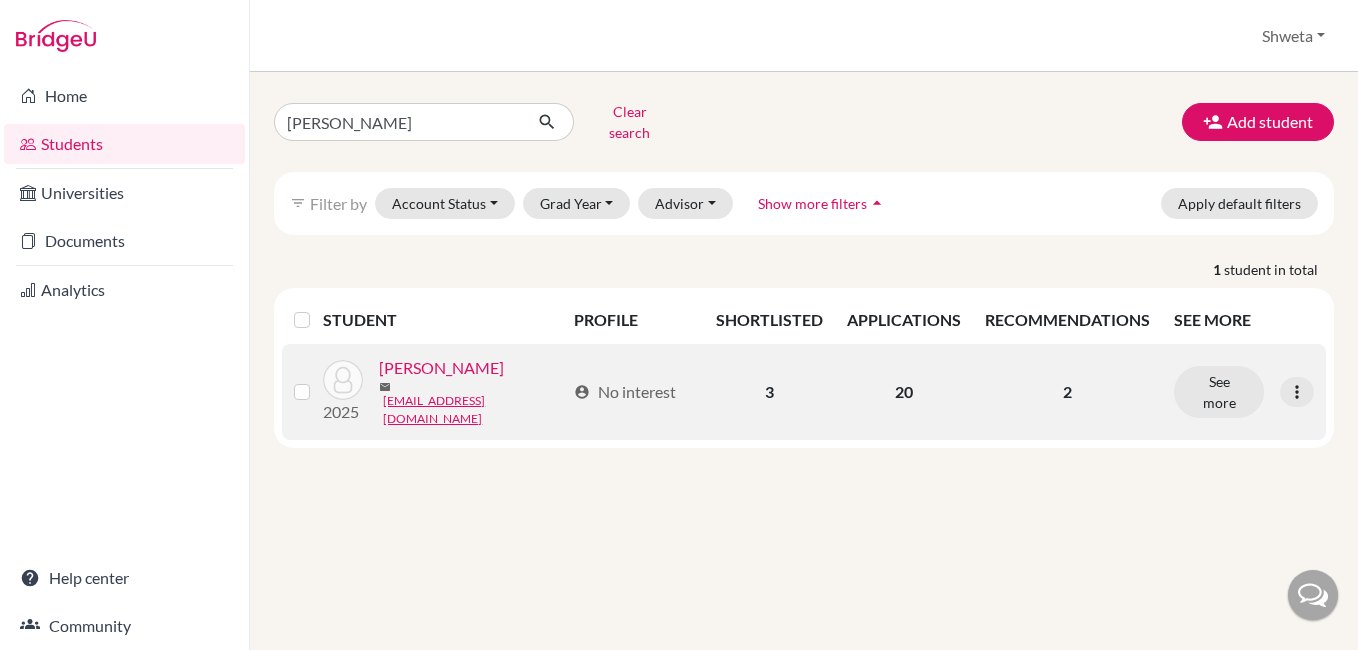 click on "[PERSON_NAME]" at bounding box center [441, 368] 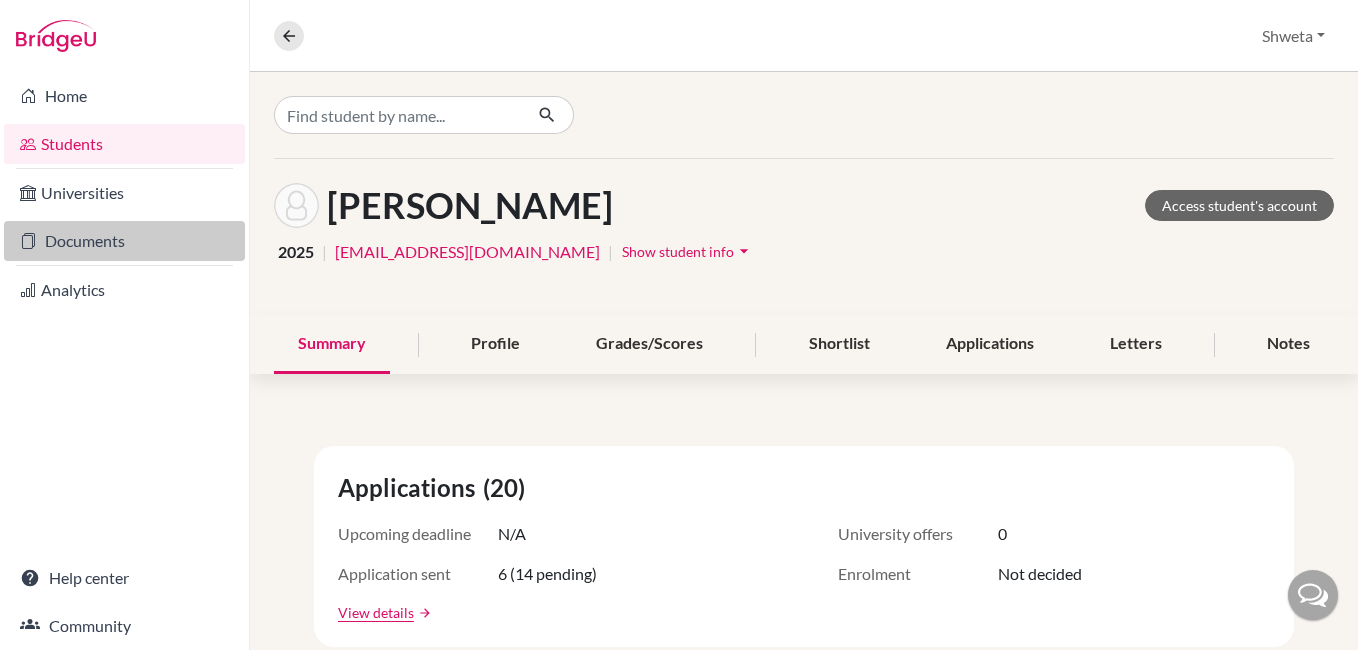 click on "Documents" at bounding box center [124, 241] 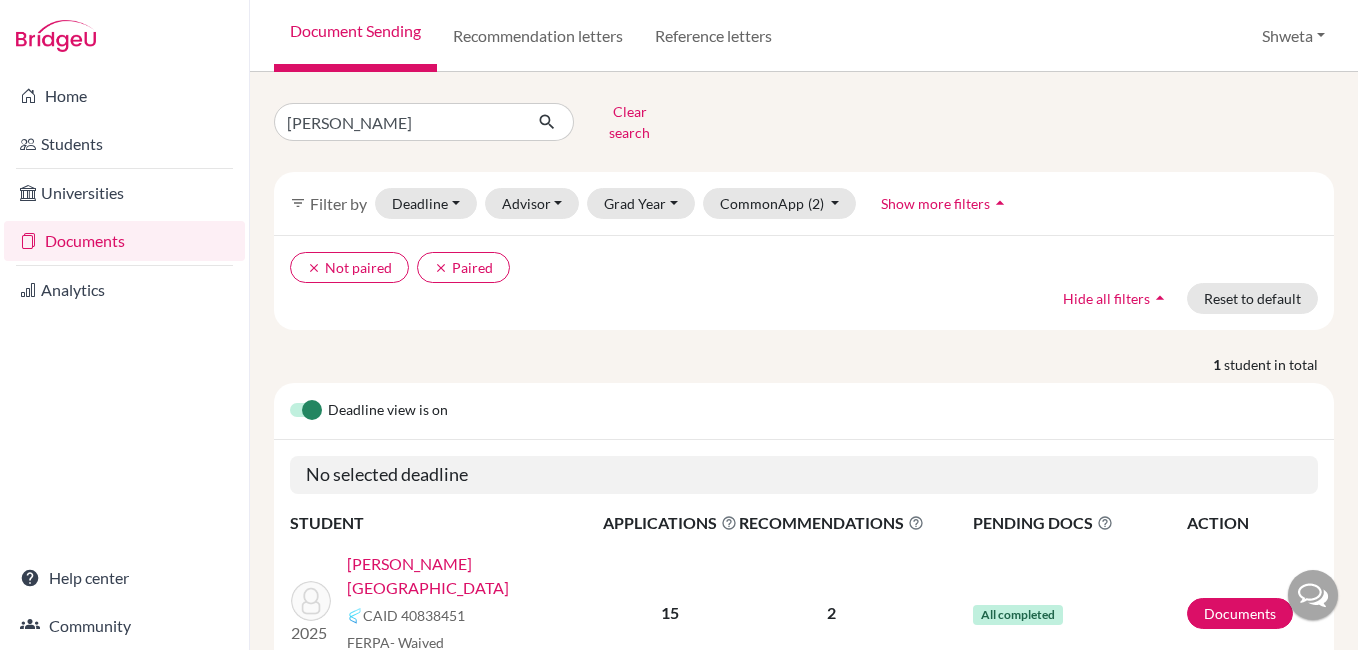 scroll, scrollTop: 0, scrollLeft: 0, axis: both 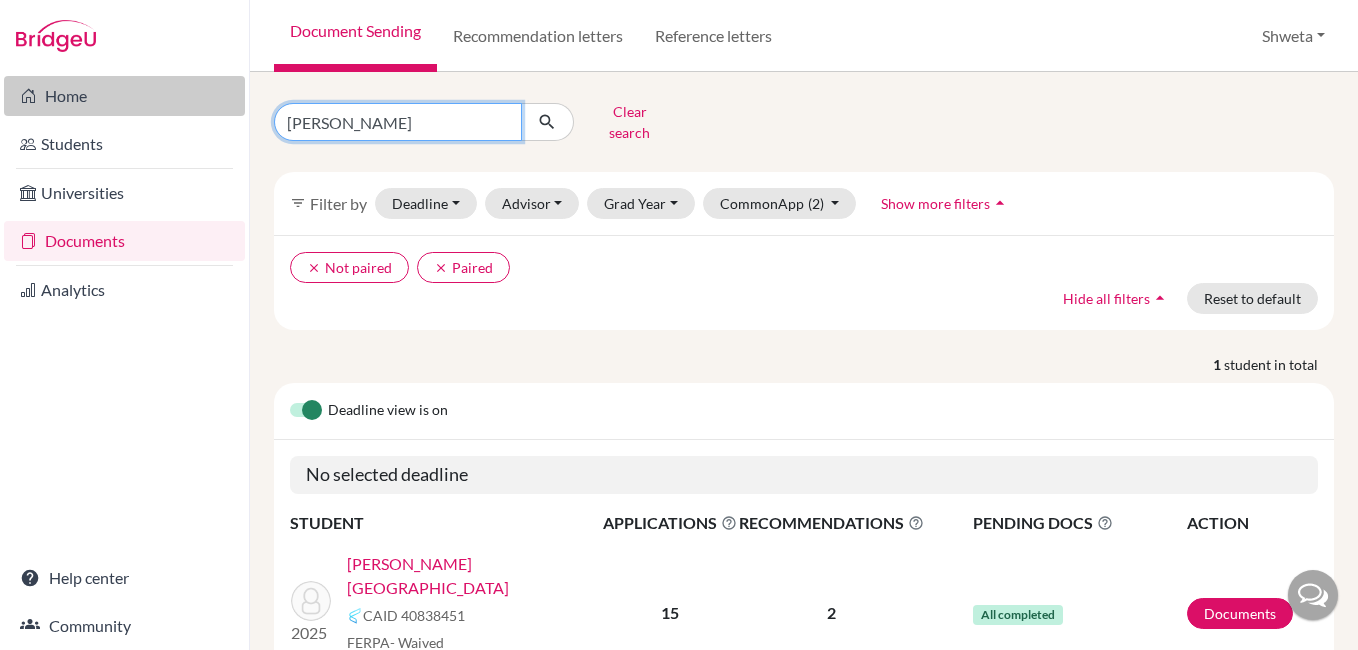 drag, startPoint x: 406, startPoint y: 120, endPoint x: 196, endPoint y: 110, distance: 210.23796 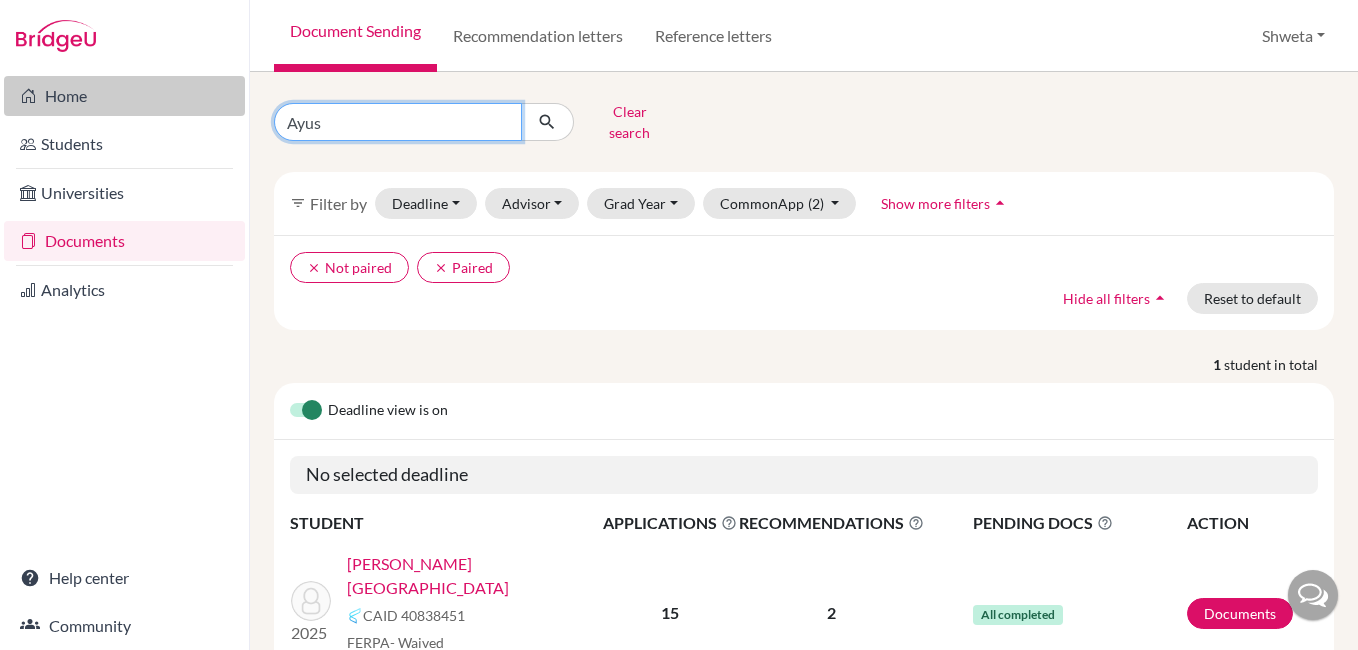type on "[PERSON_NAME]" 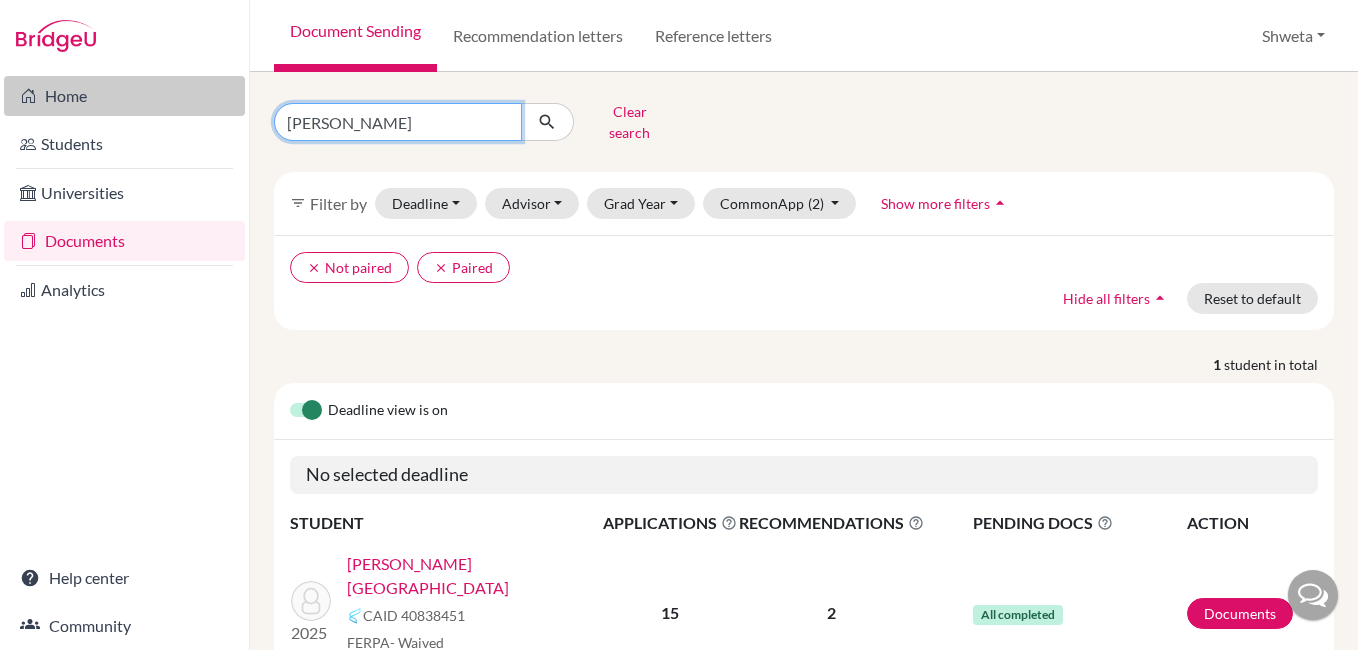 click at bounding box center (547, 122) 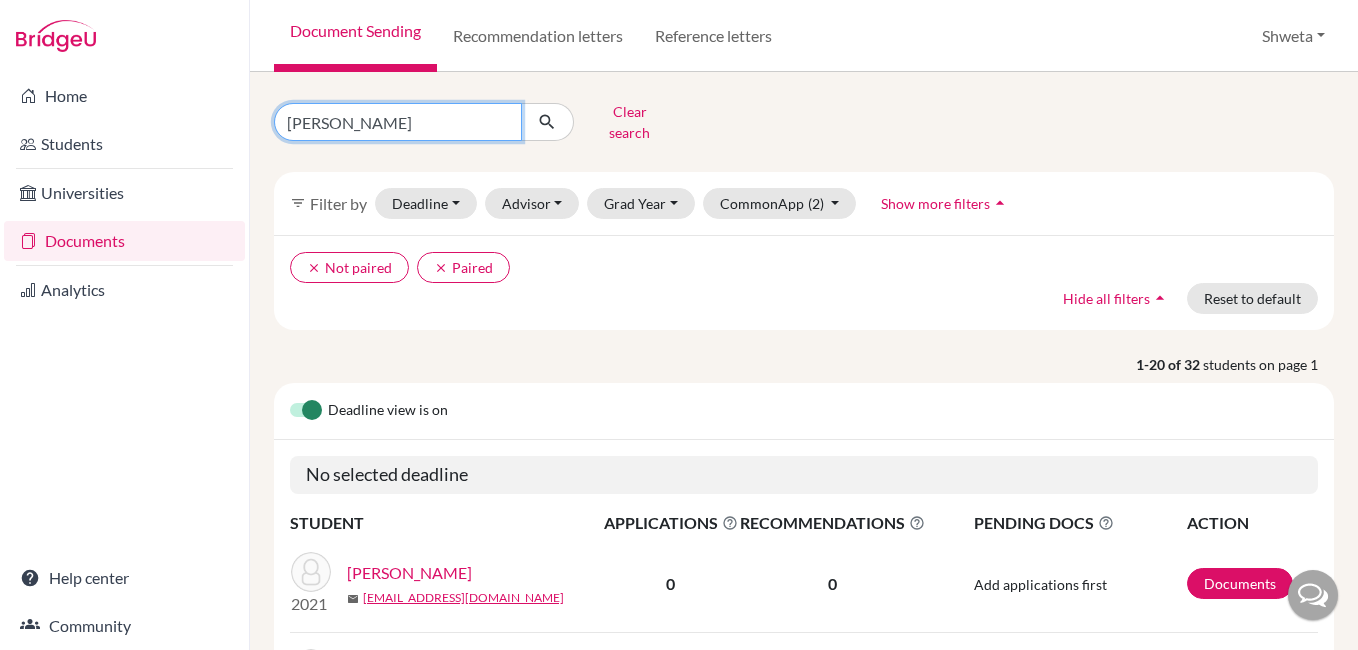 click on "[PERSON_NAME]" at bounding box center (398, 122) 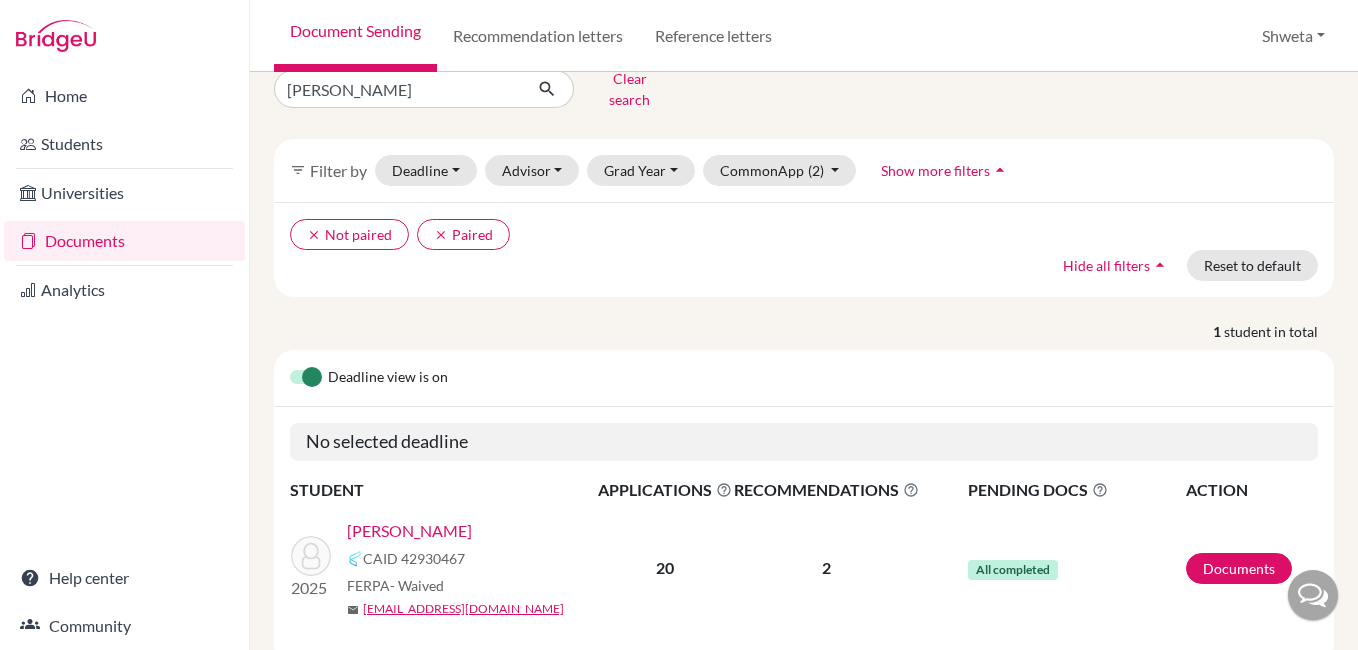 scroll, scrollTop: 83, scrollLeft: 0, axis: vertical 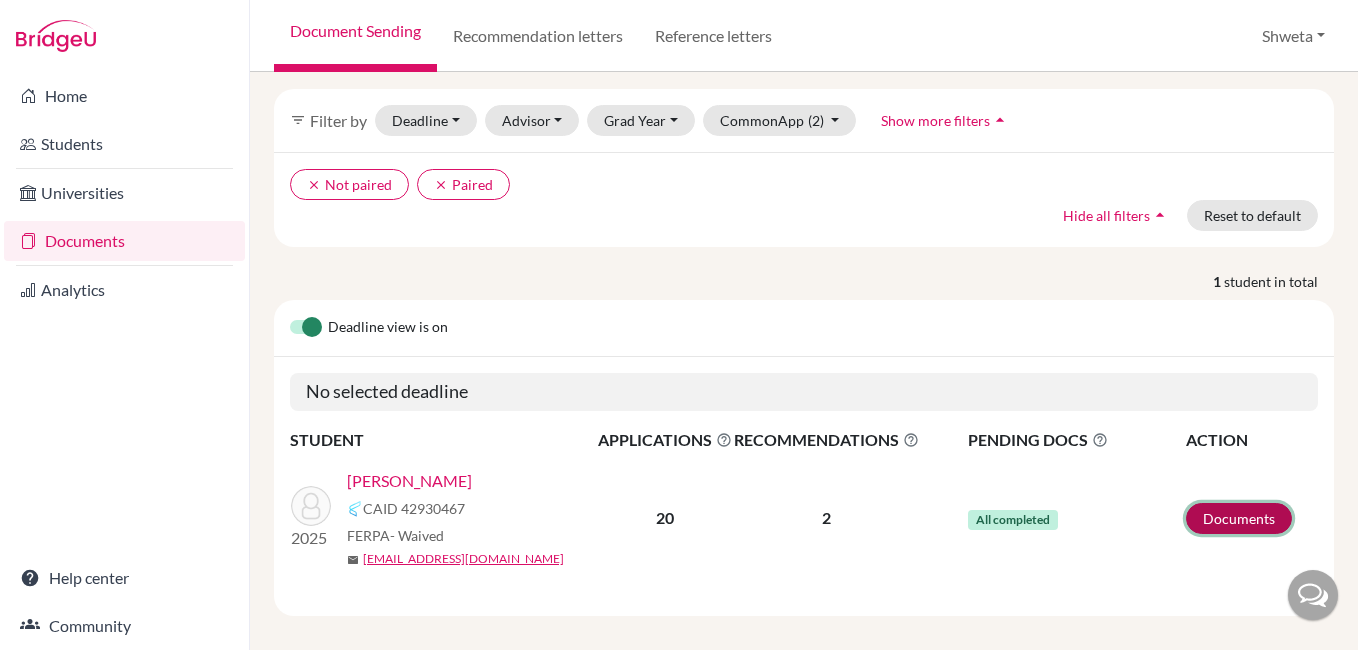 click on "Documents" at bounding box center (1239, 518) 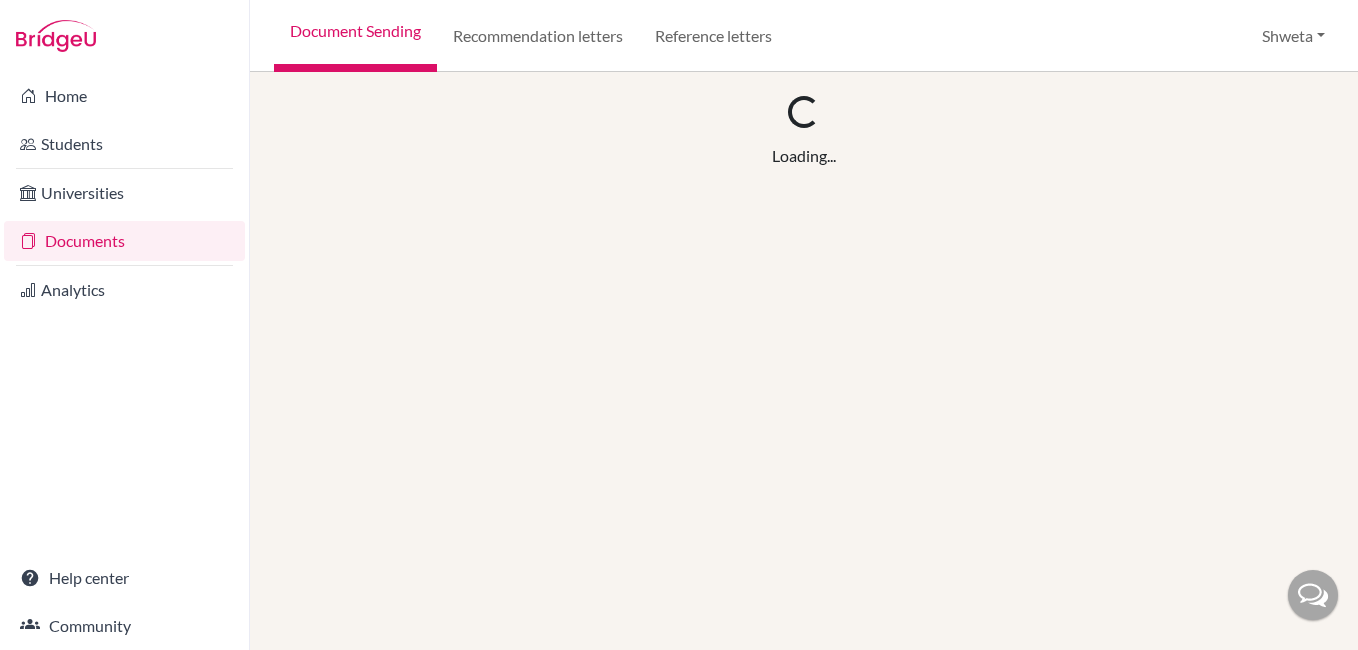 scroll, scrollTop: 0, scrollLeft: 0, axis: both 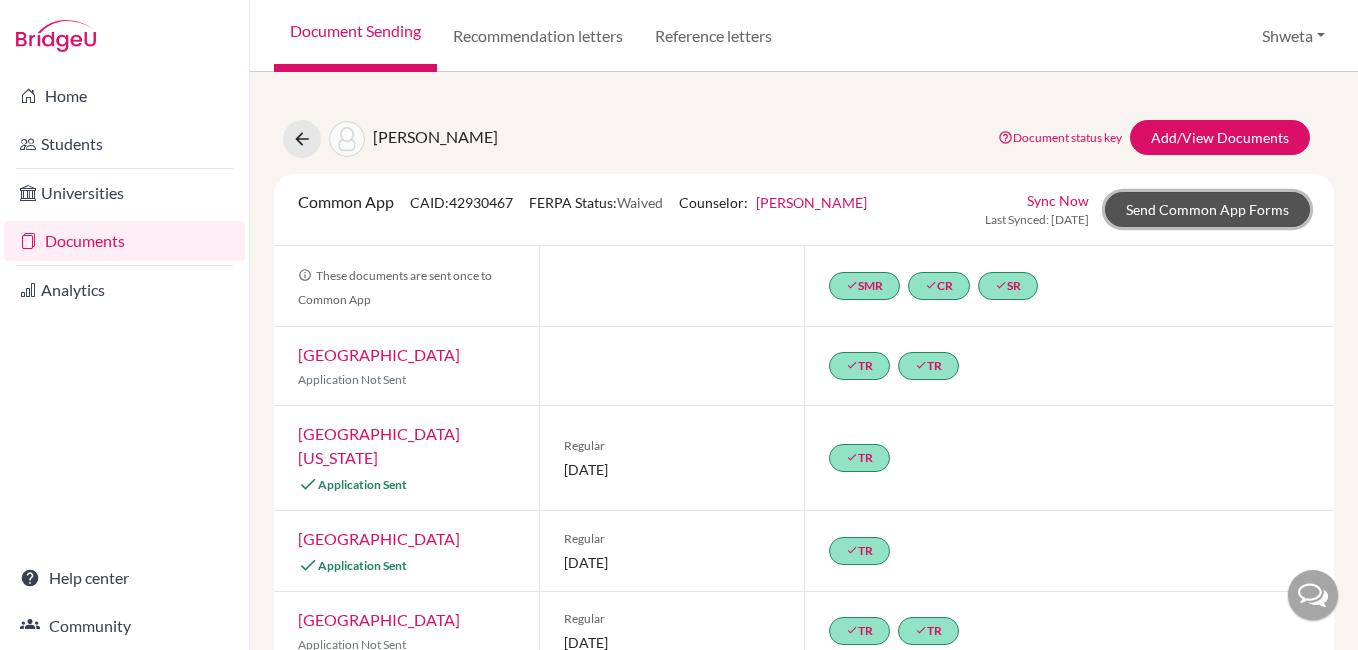 click on "Send Common App Forms" at bounding box center [1207, 209] 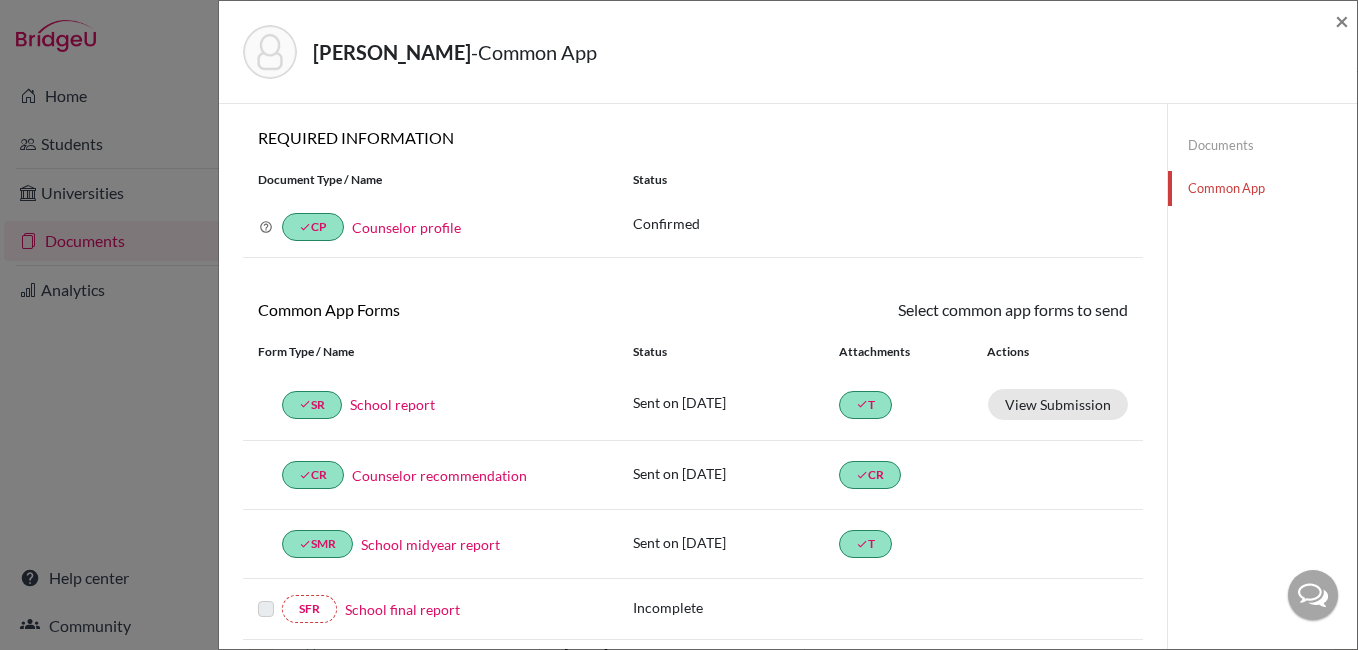 click on "Common App" 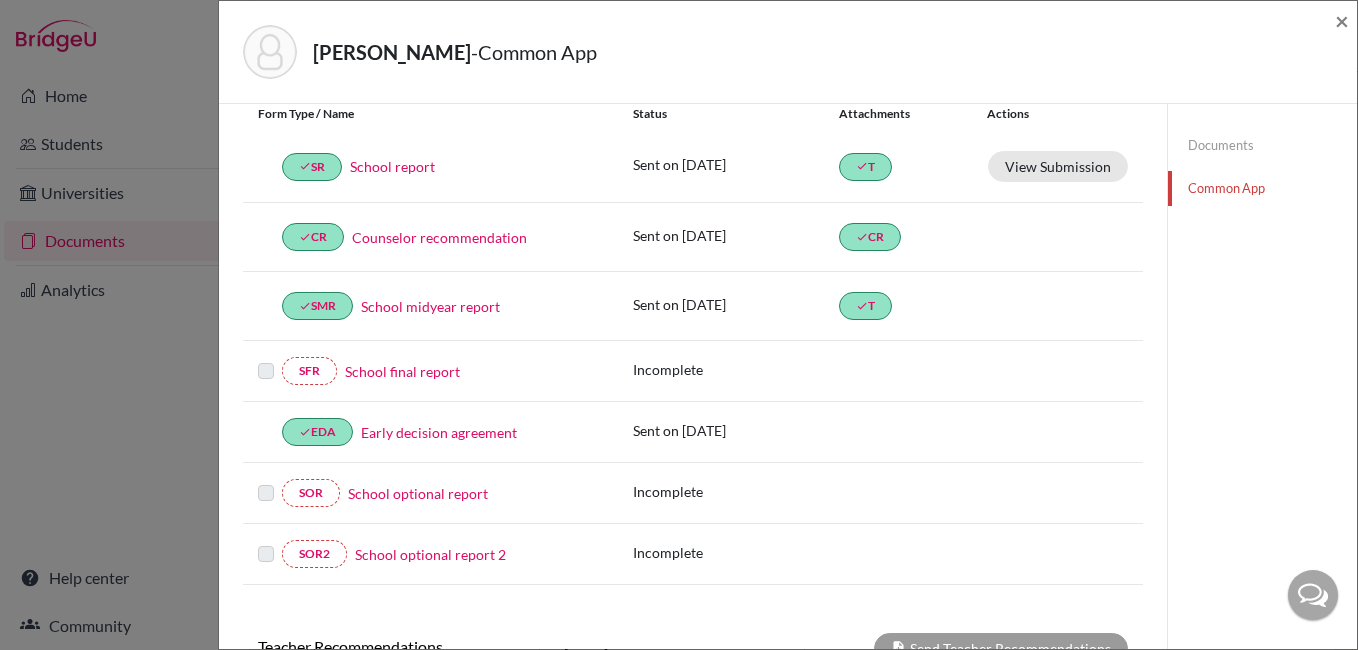 scroll, scrollTop: 138, scrollLeft: 0, axis: vertical 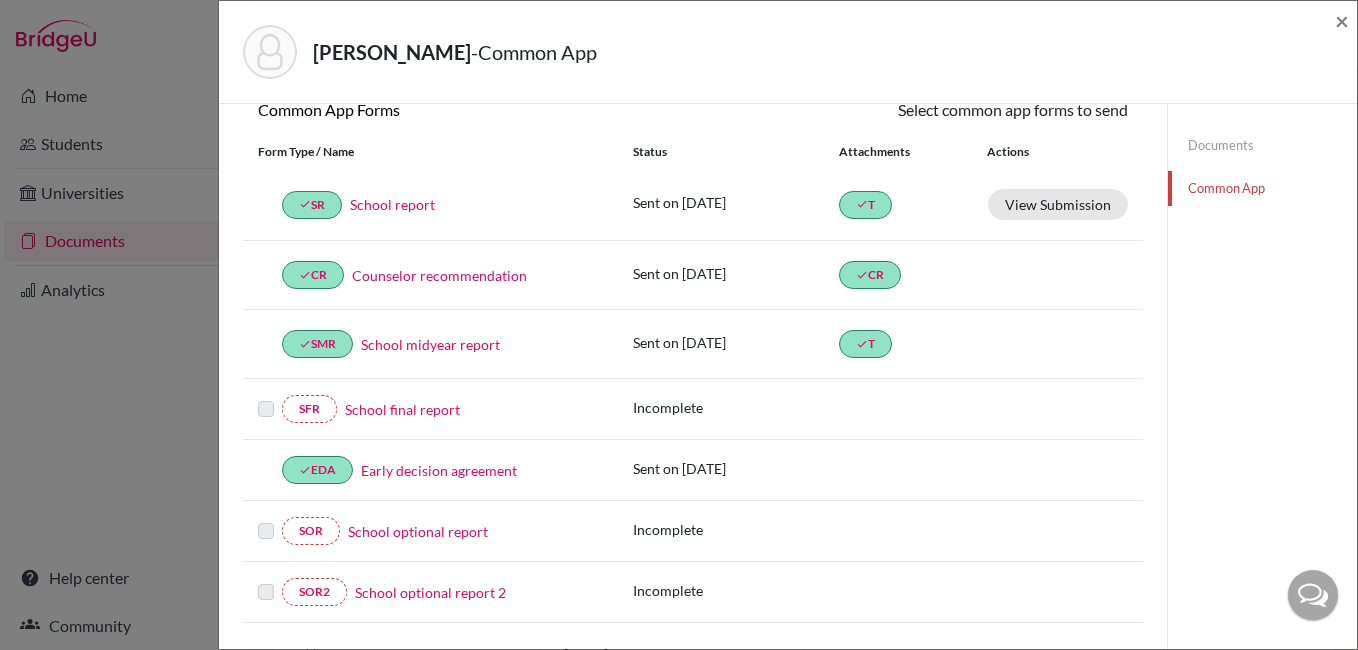 click on "Documents" 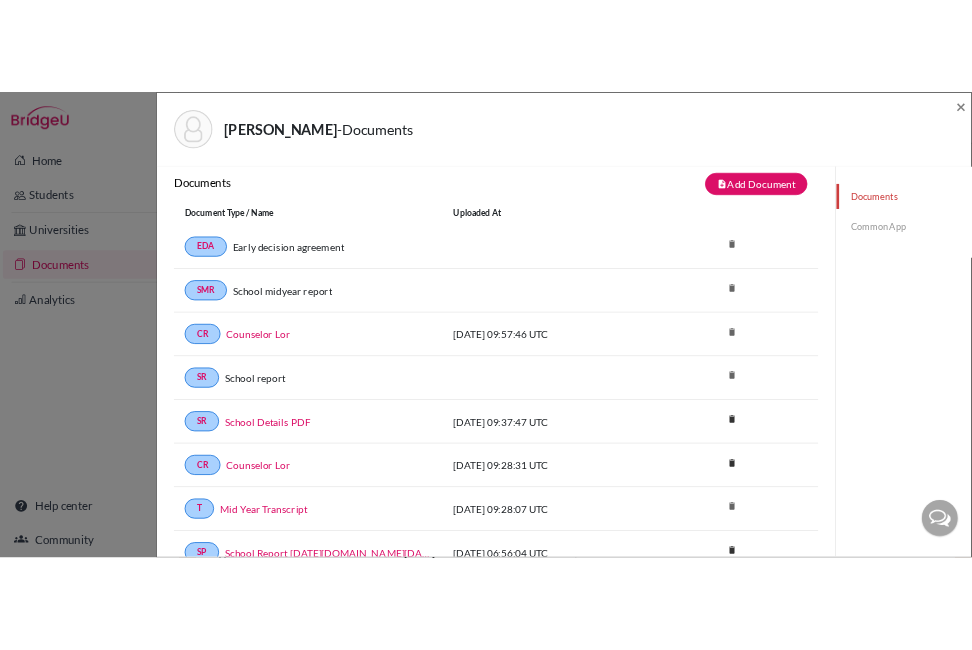 scroll, scrollTop: 0, scrollLeft: 0, axis: both 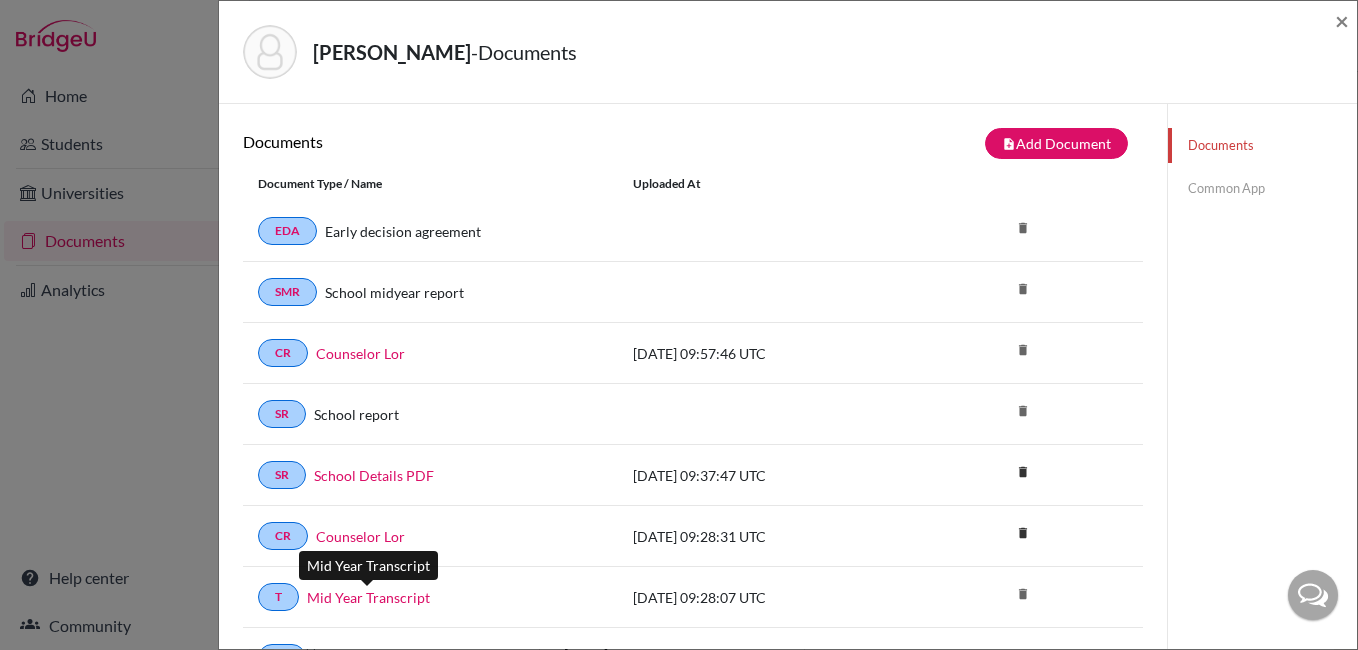 click on "Mid Year Transcript" at bounding box center [368, 597] 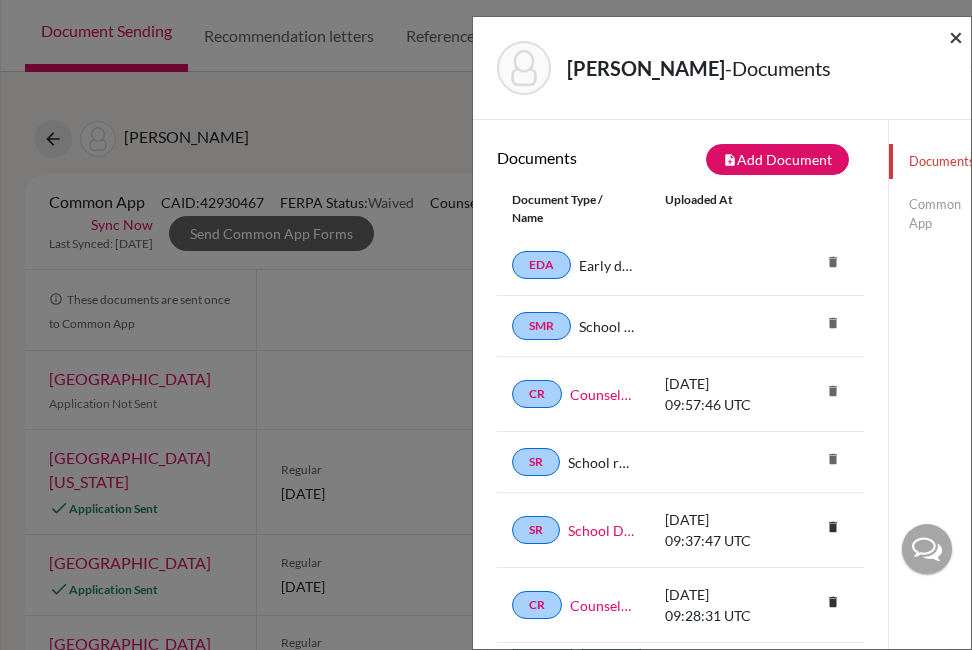 click on "×" at bounding box center (956, 36) 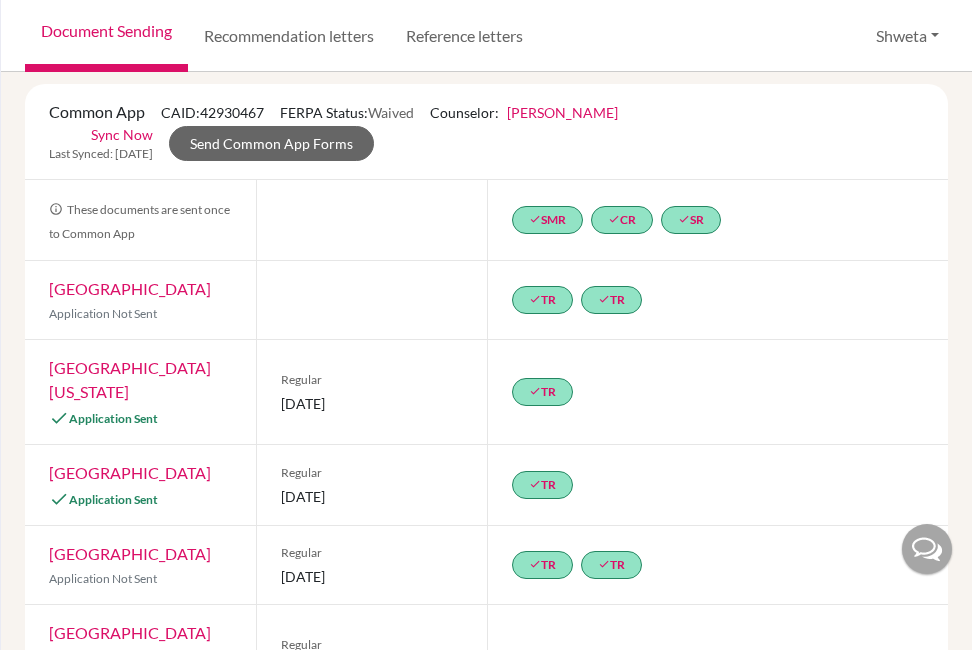 scroll, scrollTop: 0, scrollLeft: 0, axis: both 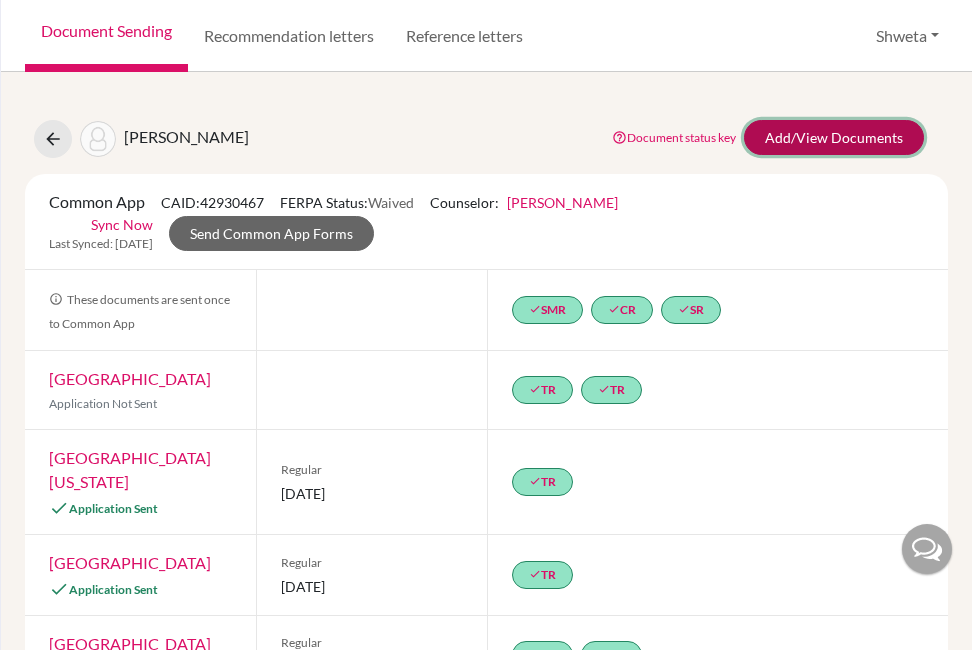click on "Add/View Documents" at bounding box center [834, 137] 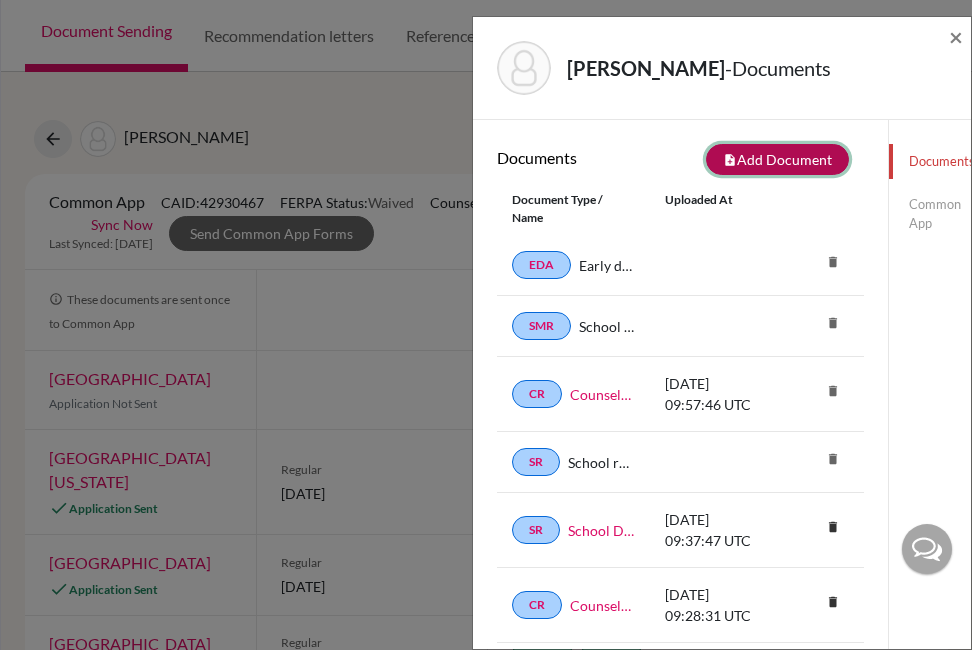 click on "note_add  Add Document" at bounding box center (777, 159) 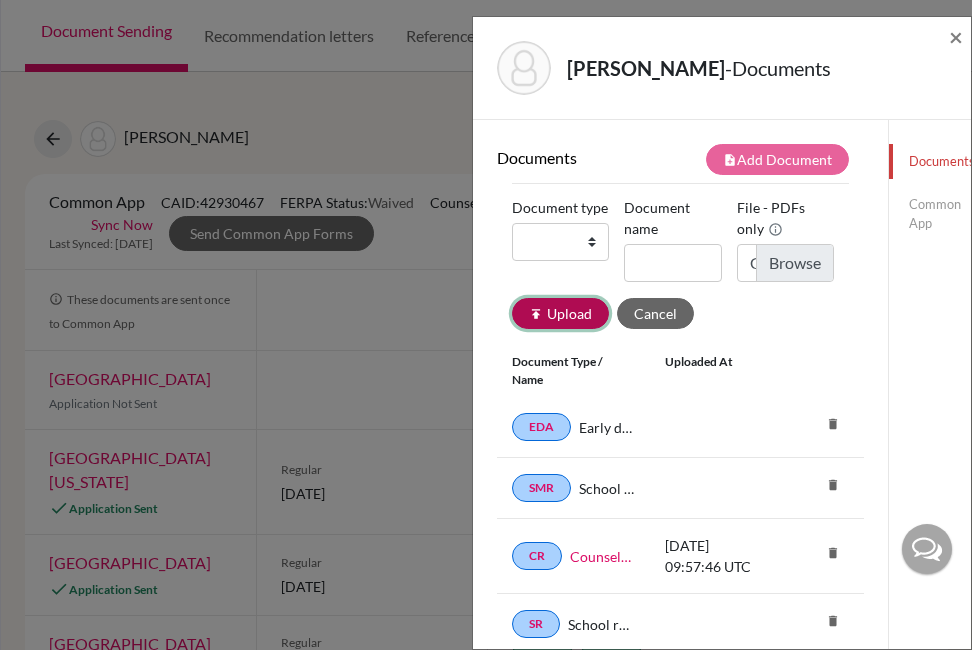 click on "publish  Upload" at bounding box center [560, 313] 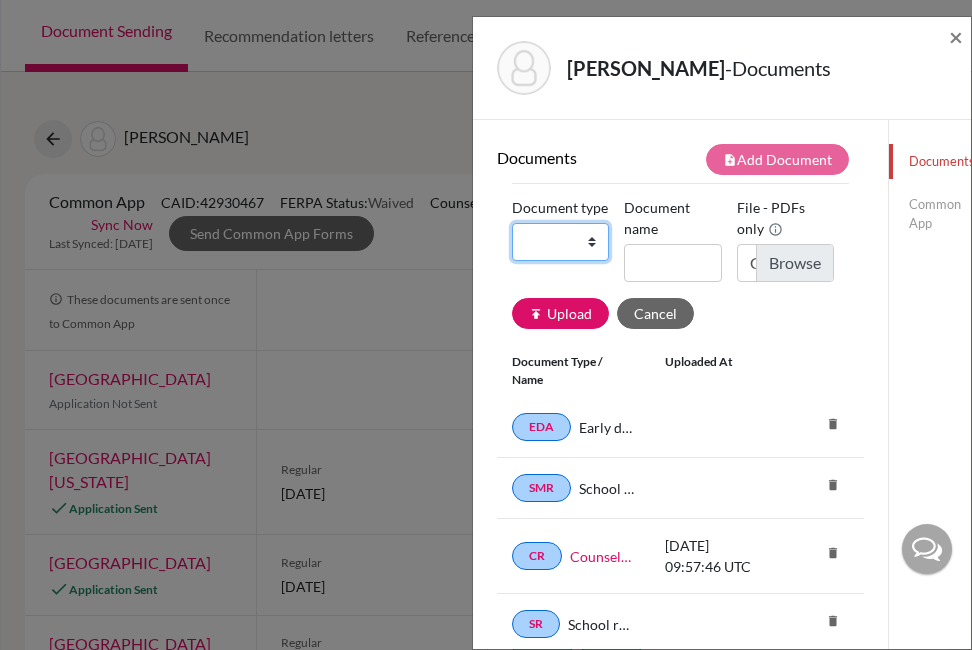 click on "Change explanation for Common App reports Counselor recommendation International official results School profile School report Teacher recommendation Transcript Transcript Courses Other" at bounding box center [560, 242] 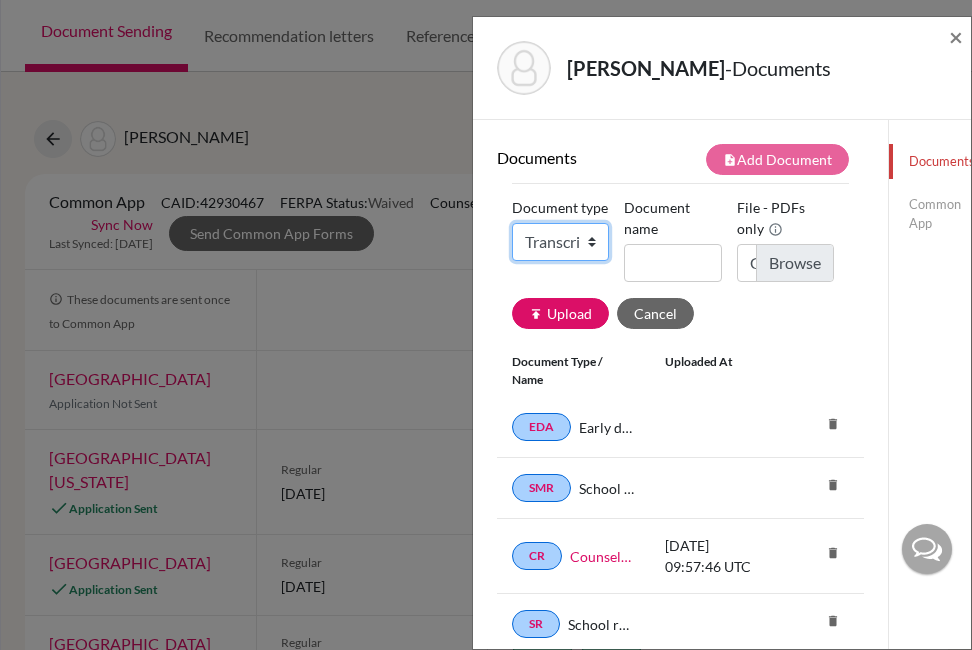 click on "Change explanation for Common App reports Counselor recommendation International official results School profile School report Teacher recommendation Transcript Transcript Courses Other" at bounding box center [560, 242] 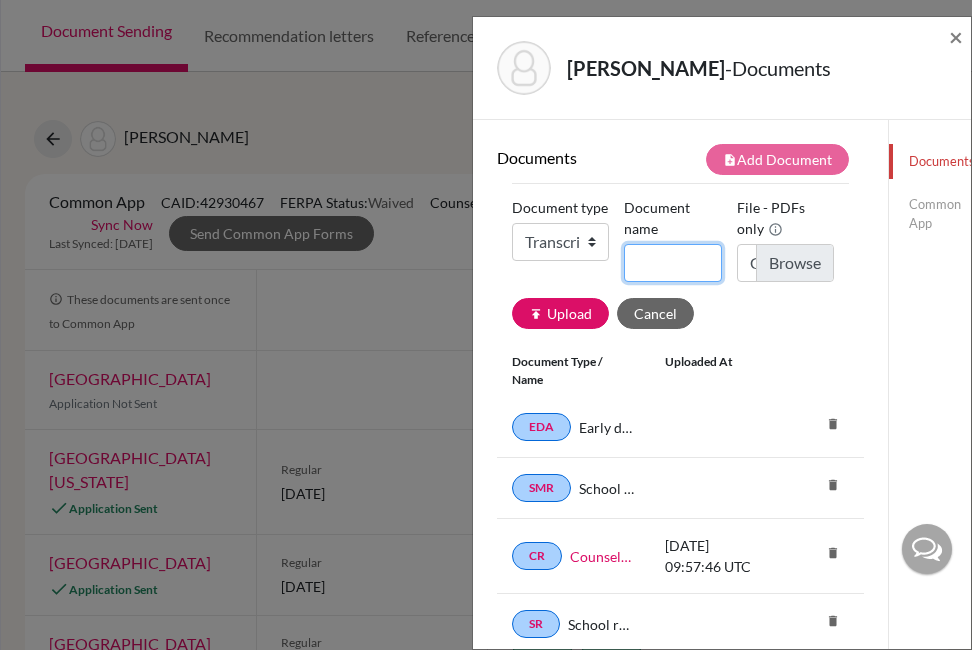 click on "Document name" 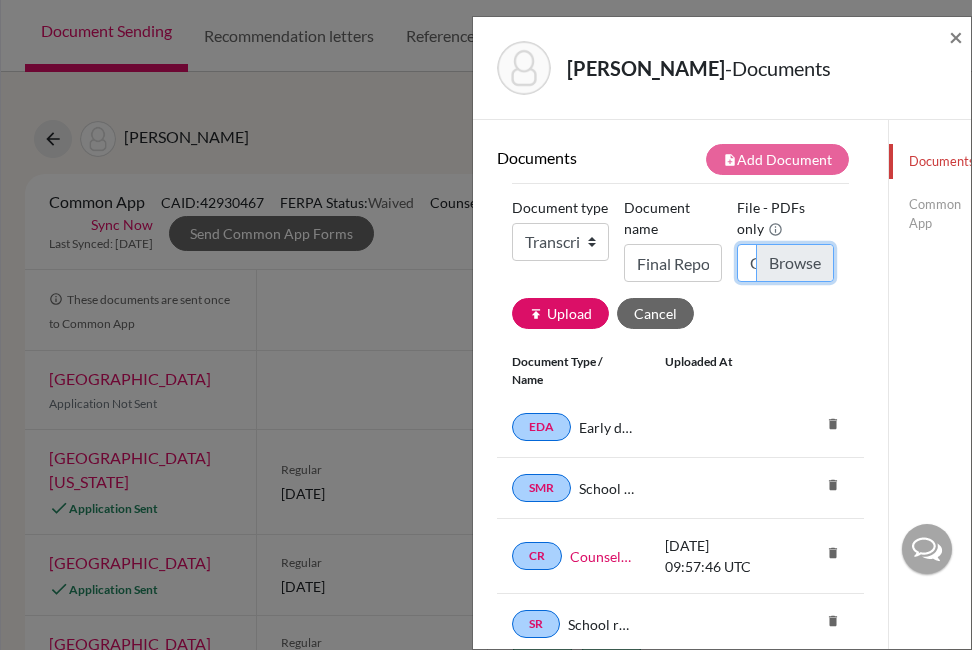 click on "Choose file" at bounding box center (785, 263) 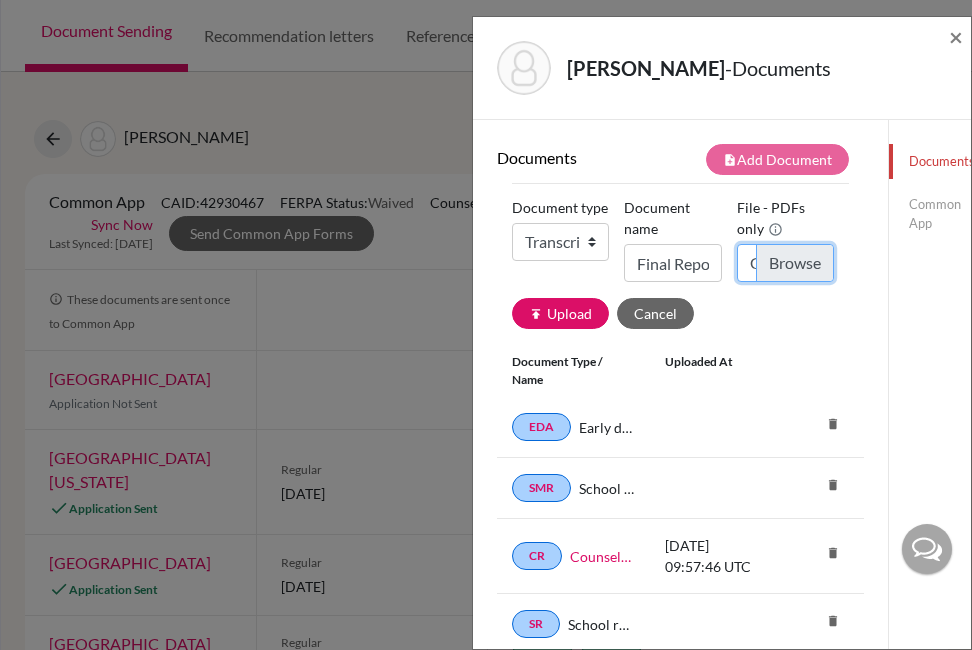 type on "C:\fakepath\ilovepdf_merged.pdf" 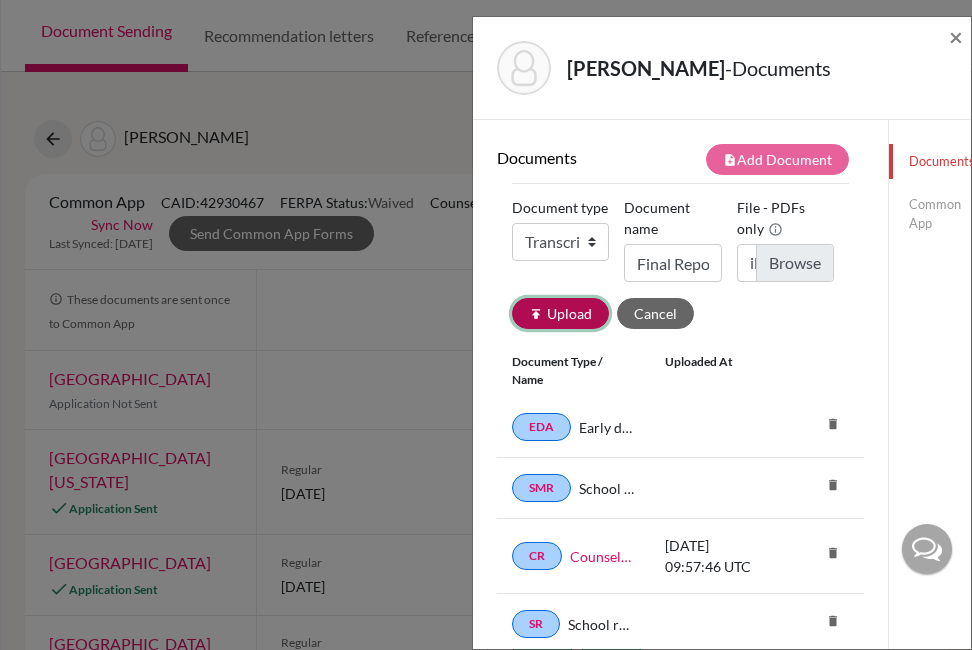 click on "publish  Upload" at bounding box center [560, 313] 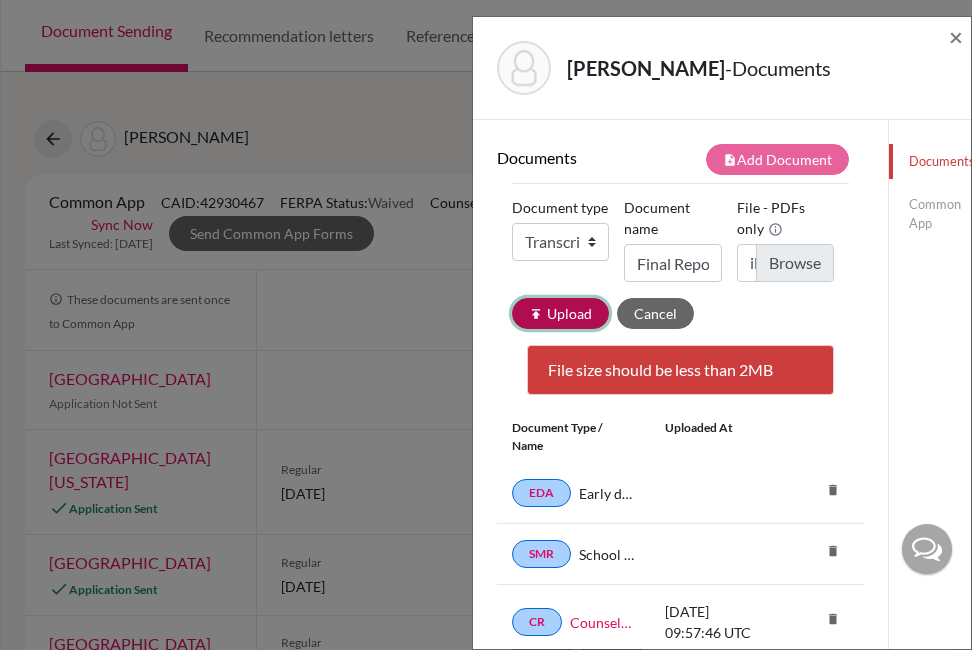 click on "publish  Upload" at bounding box center [560, 313] 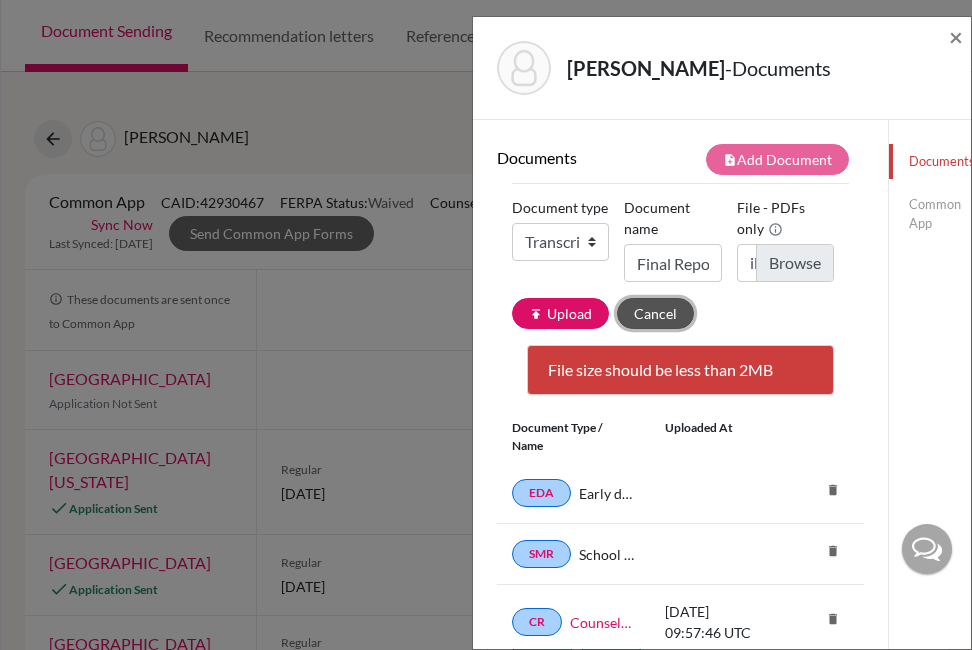 click on "Cancel" at bounding box center (655, 313) 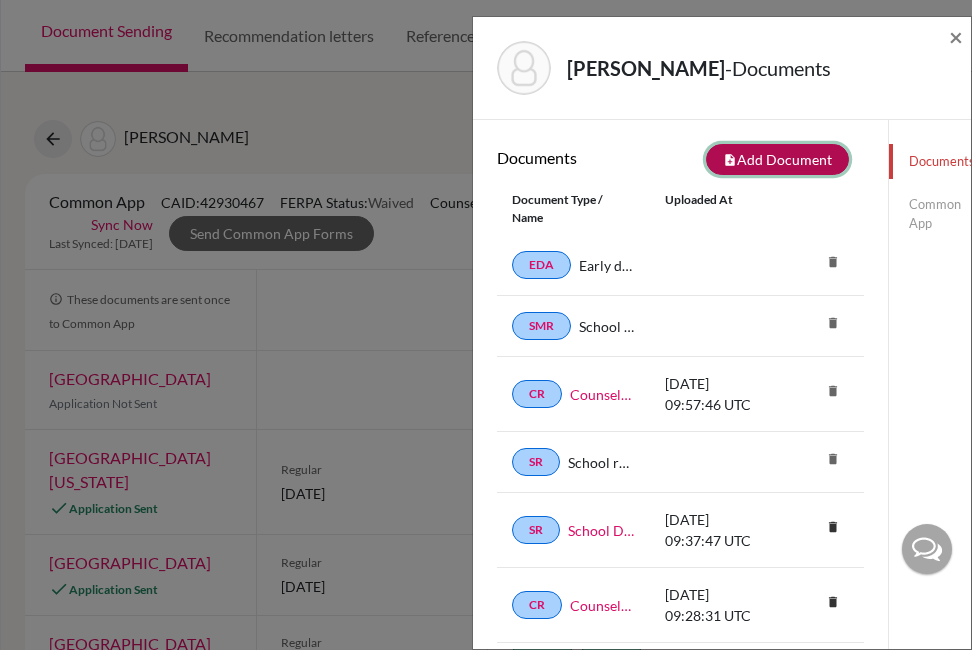 click on "note_add  Add Document" at bounding box center (777, 159) 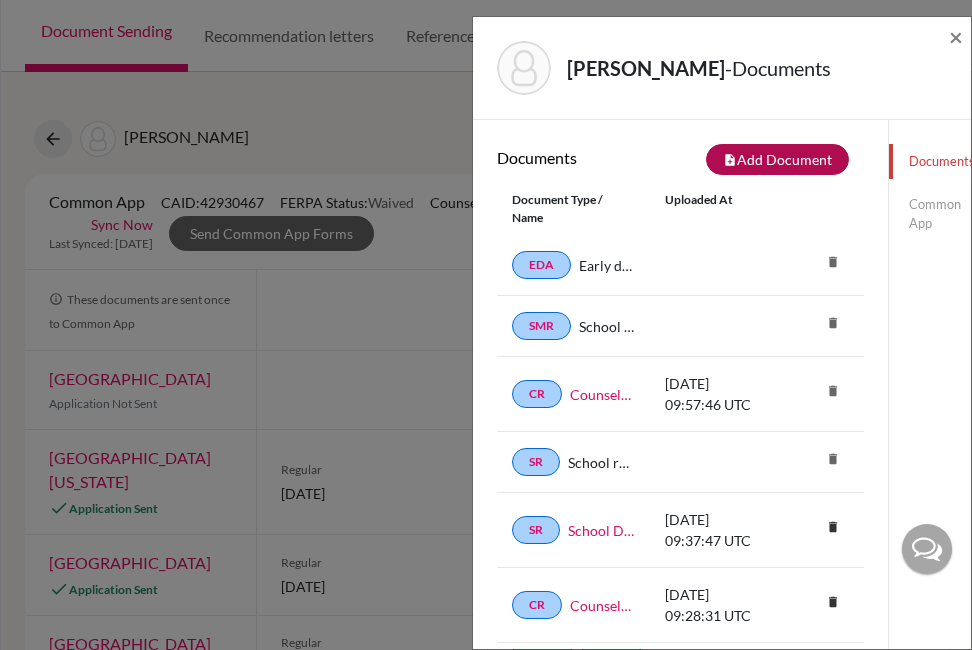 select on "2" 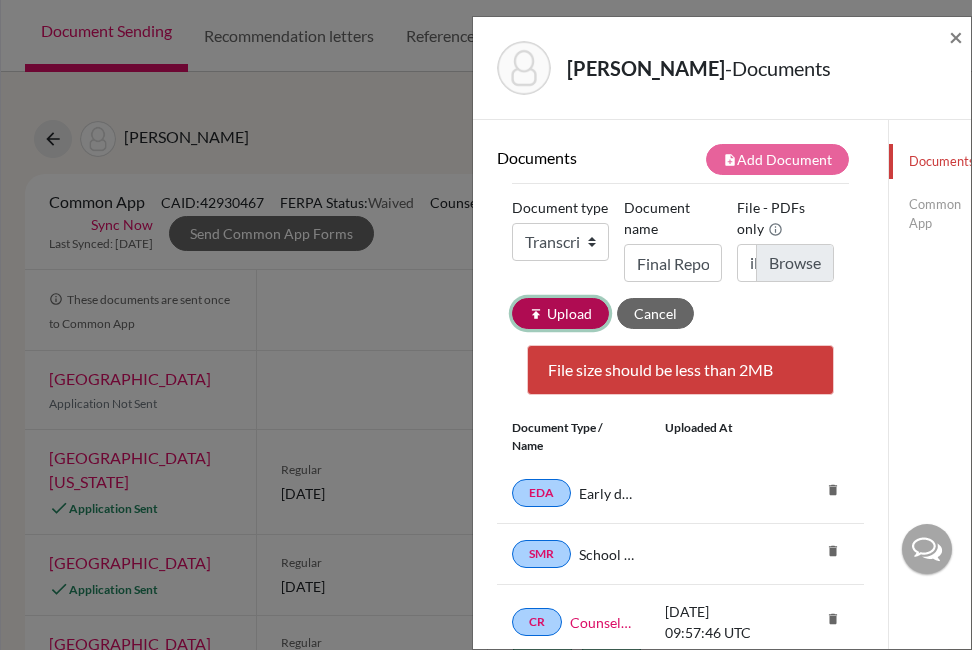 click on "publish  Upload" at bounding box center [560, 313] 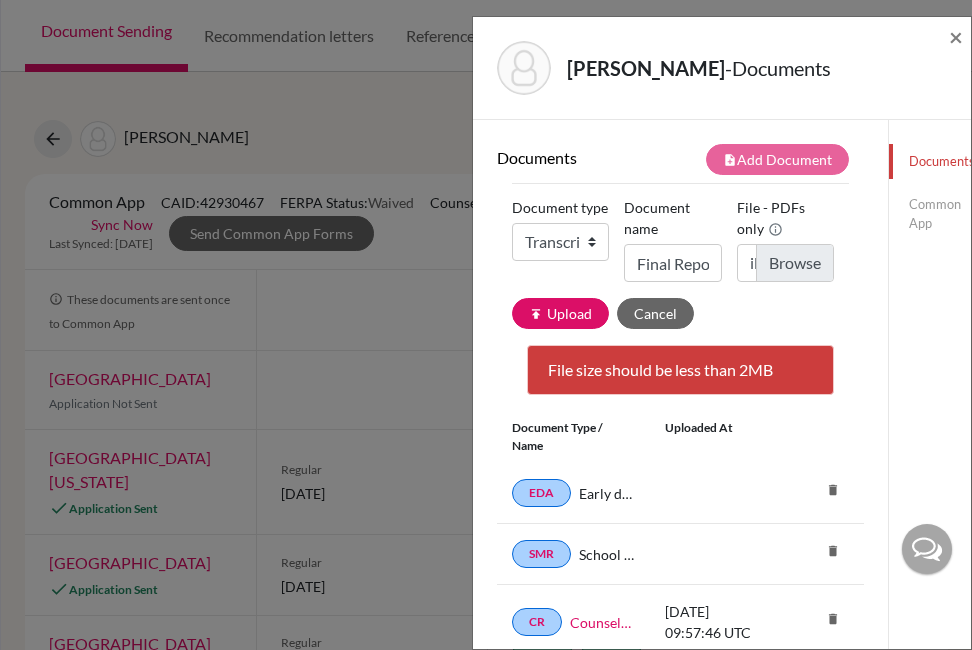click on "Document type Change explanation for Common App reports Counselor recommendation International official results School profile School report Teacher recommendation Transcript Transcript Courses Other Document name Final Report File - PDFs only ilovepdf_merged.pdf publish  Upload Cancel" at bounding box center (680, 268) 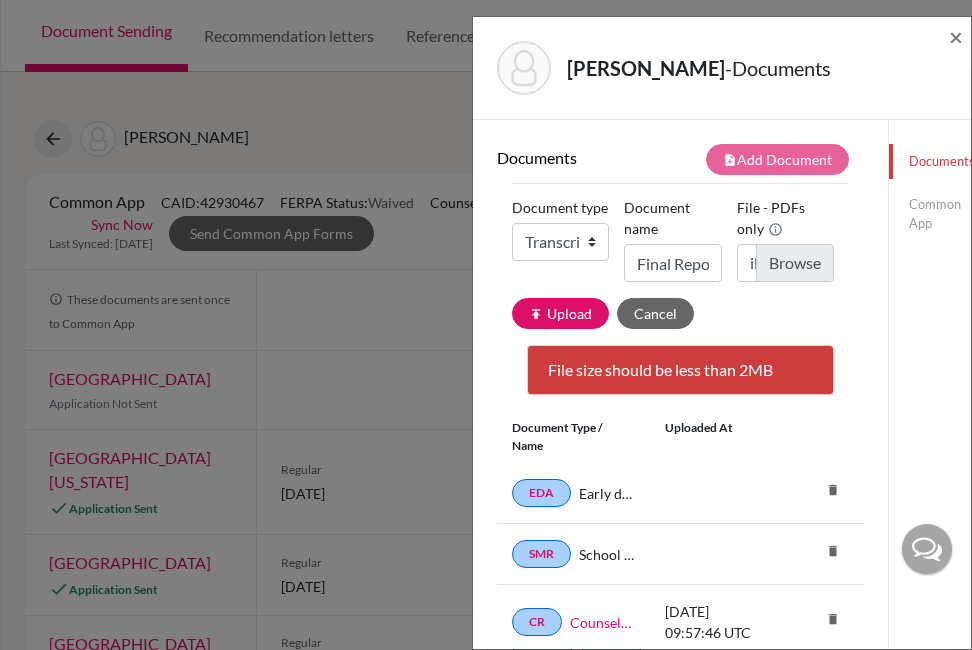 click on "Common App" 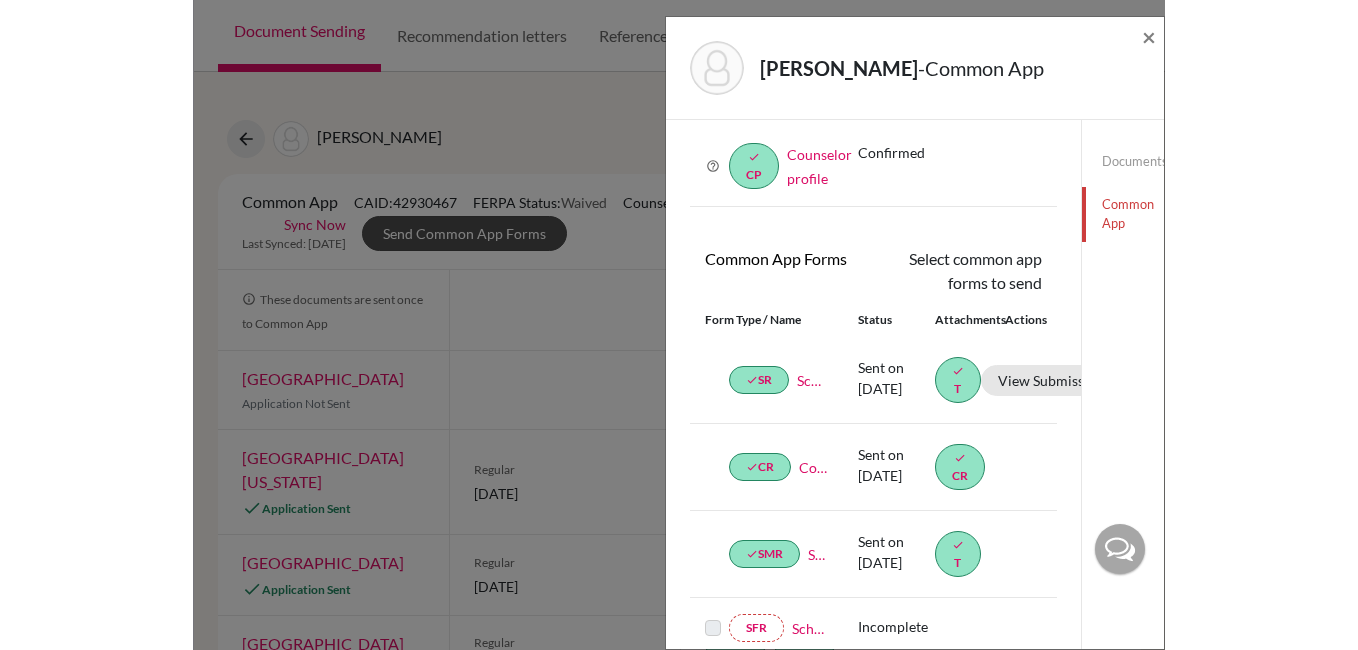 scroll, scrollTop: 100, scrollLeft: 0, axis: vertical 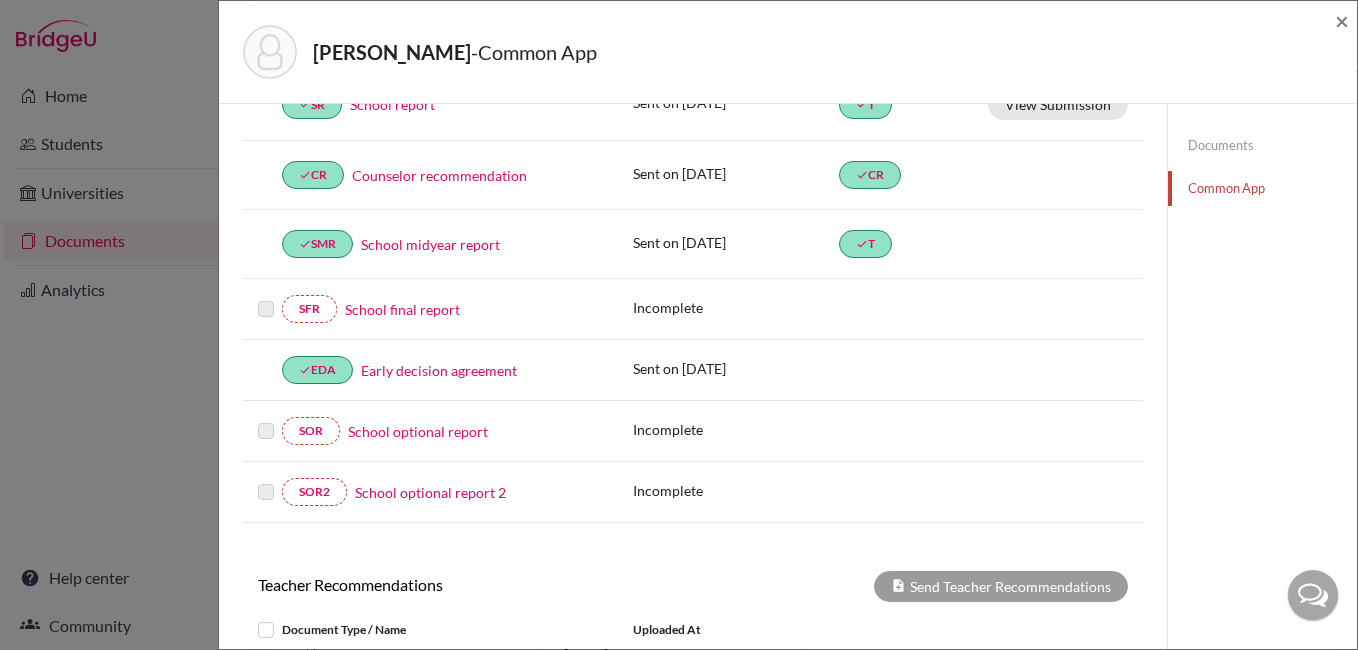 click on "School final report" at bounding box center (402, 309) 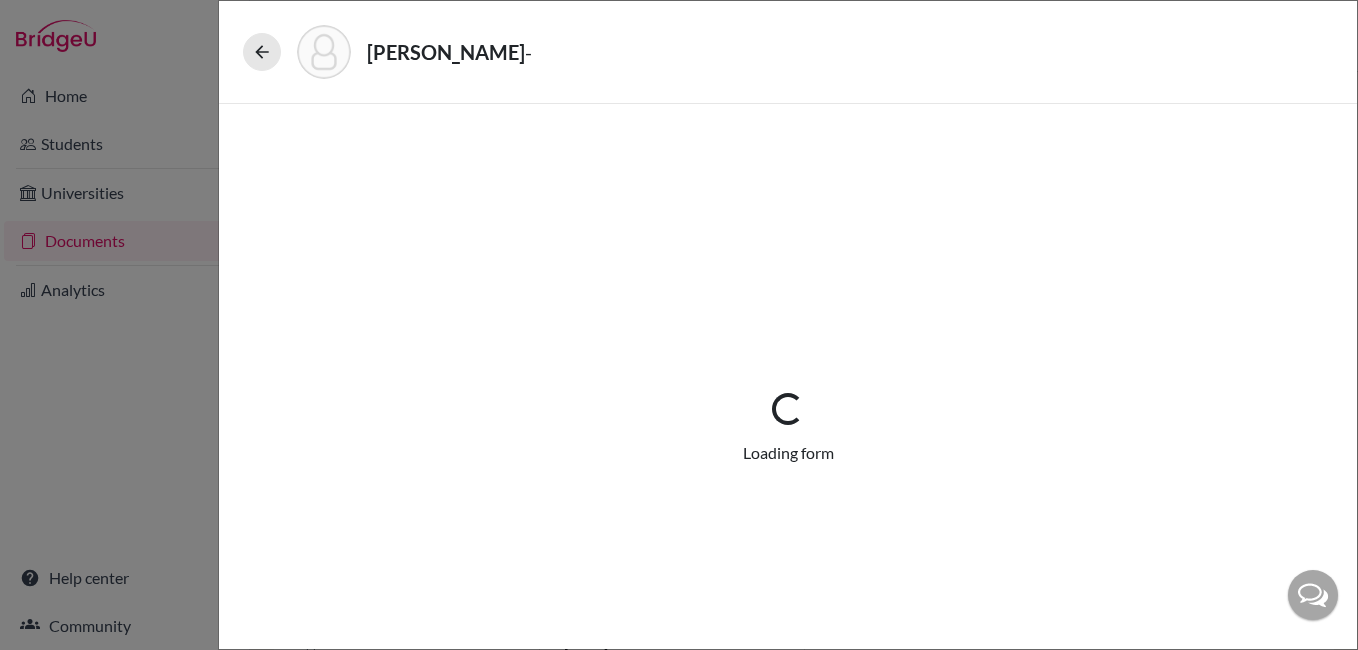 select on "5" 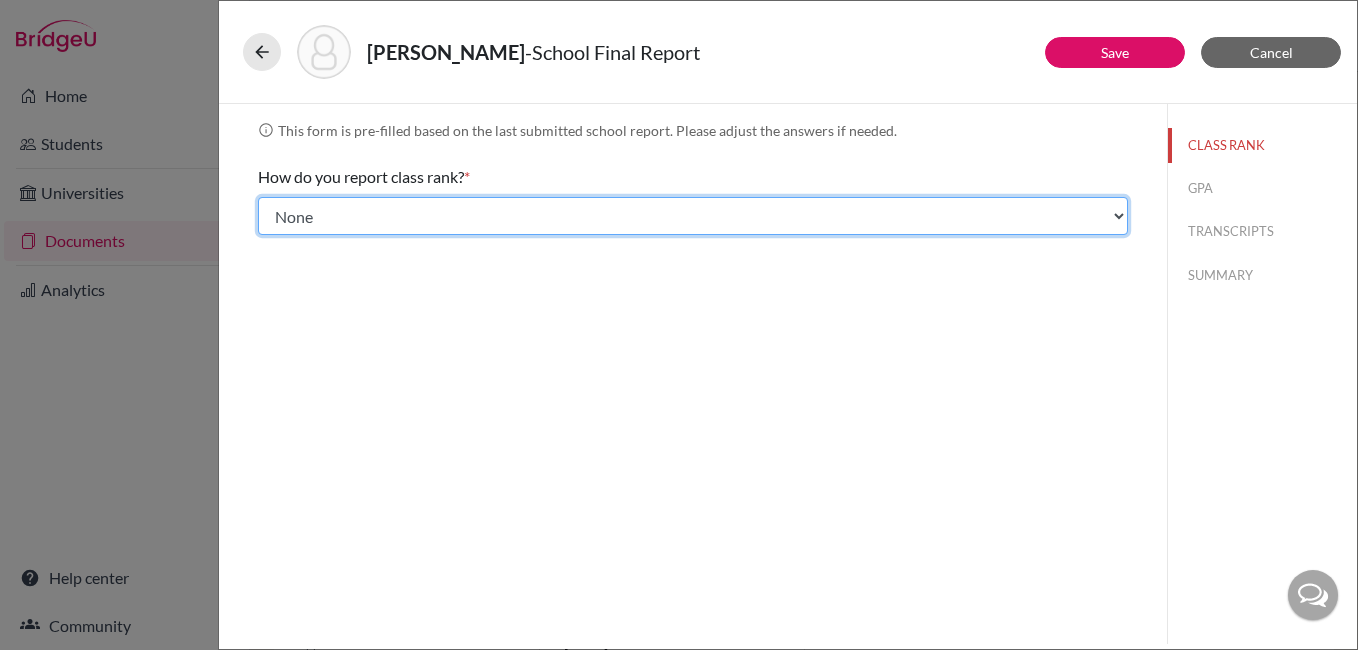 click on "Select... Exact Decile Quintile Quartile None" 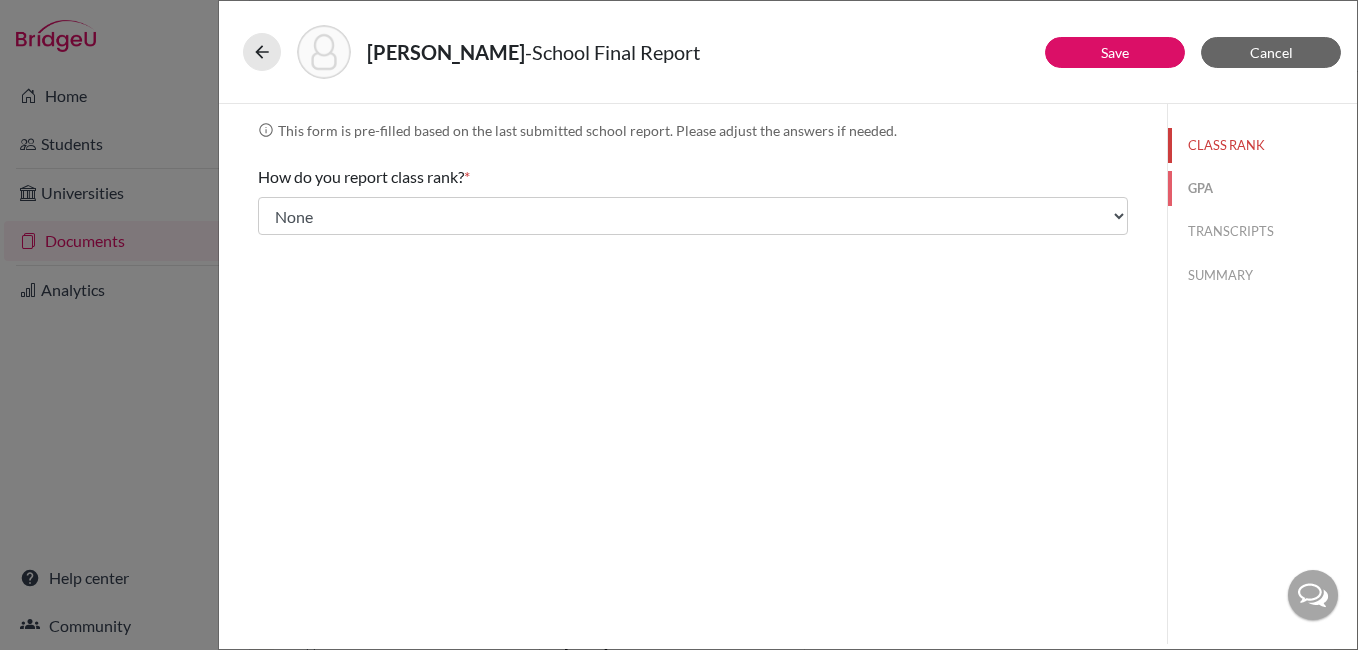 click on "GPA" at bounding box center (1262, 188) 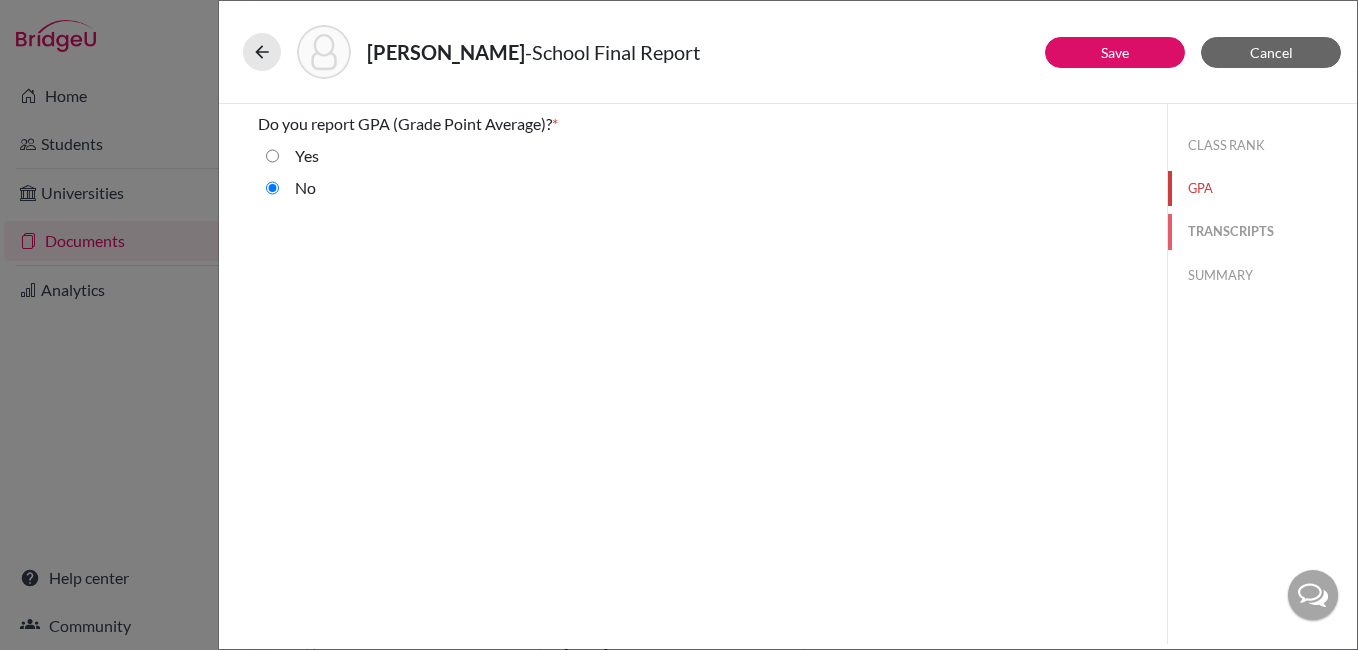 click on "TRANSCRIPTS" at bounding box center [1262, 231] 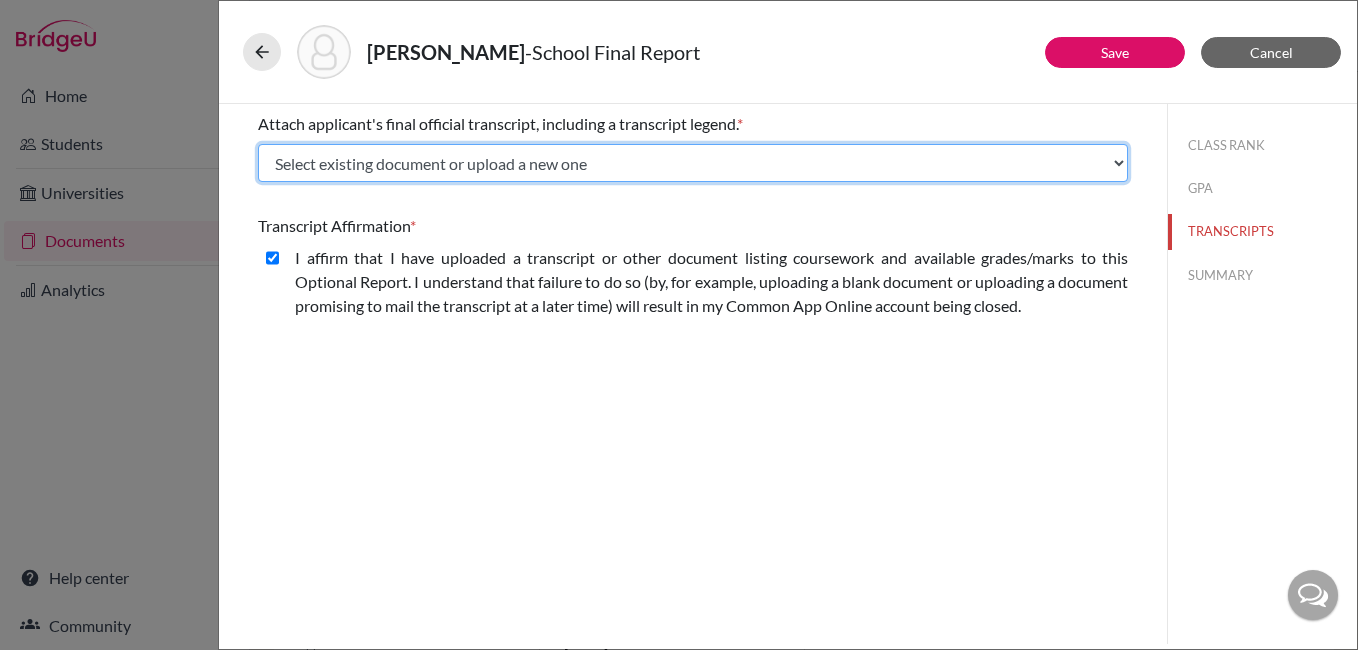 click on "Select existing document or upload a new one Mid Year Transcript Upload New File" 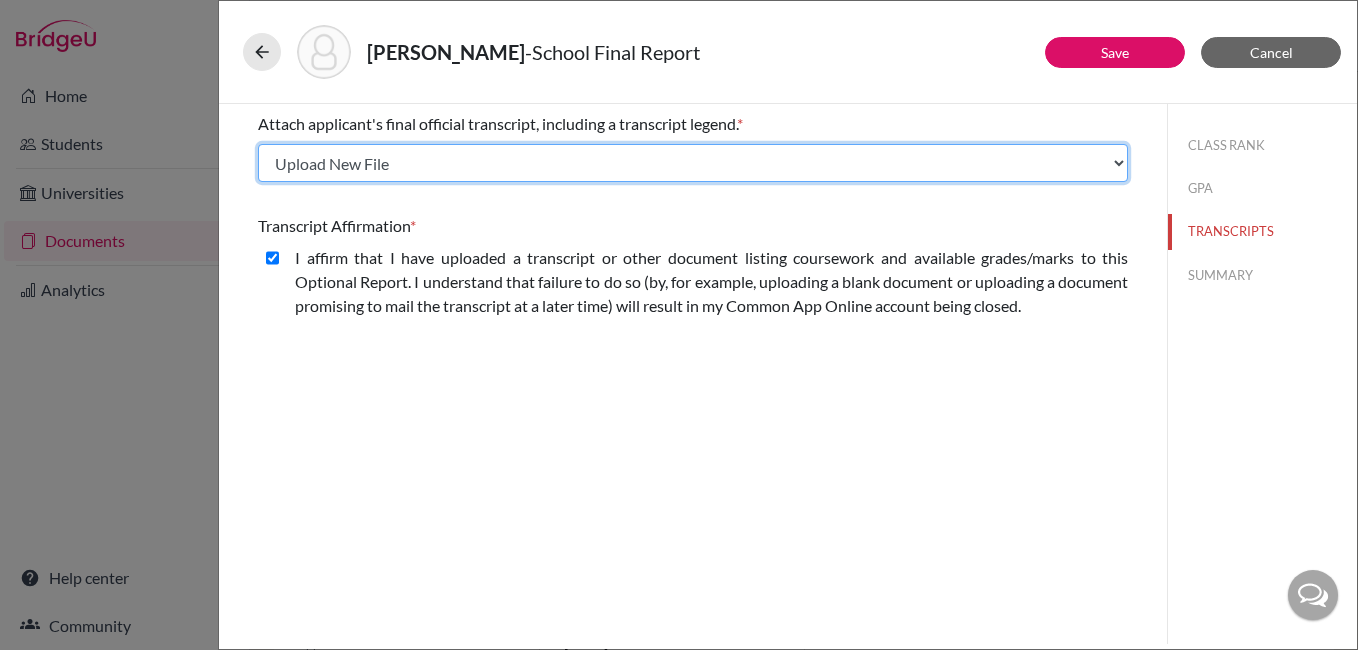 click on "Select existing document or upload a new one Mid Year Transcript Upload New File" 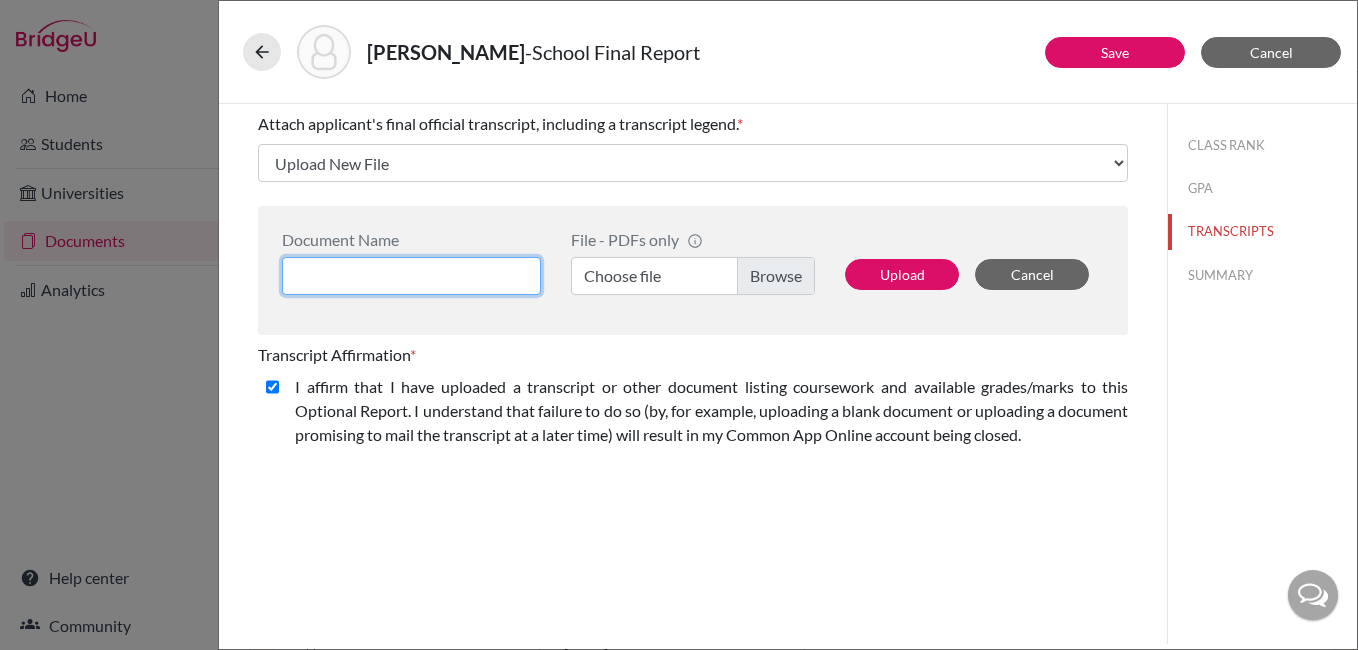 click at bounding box center [411, 276] 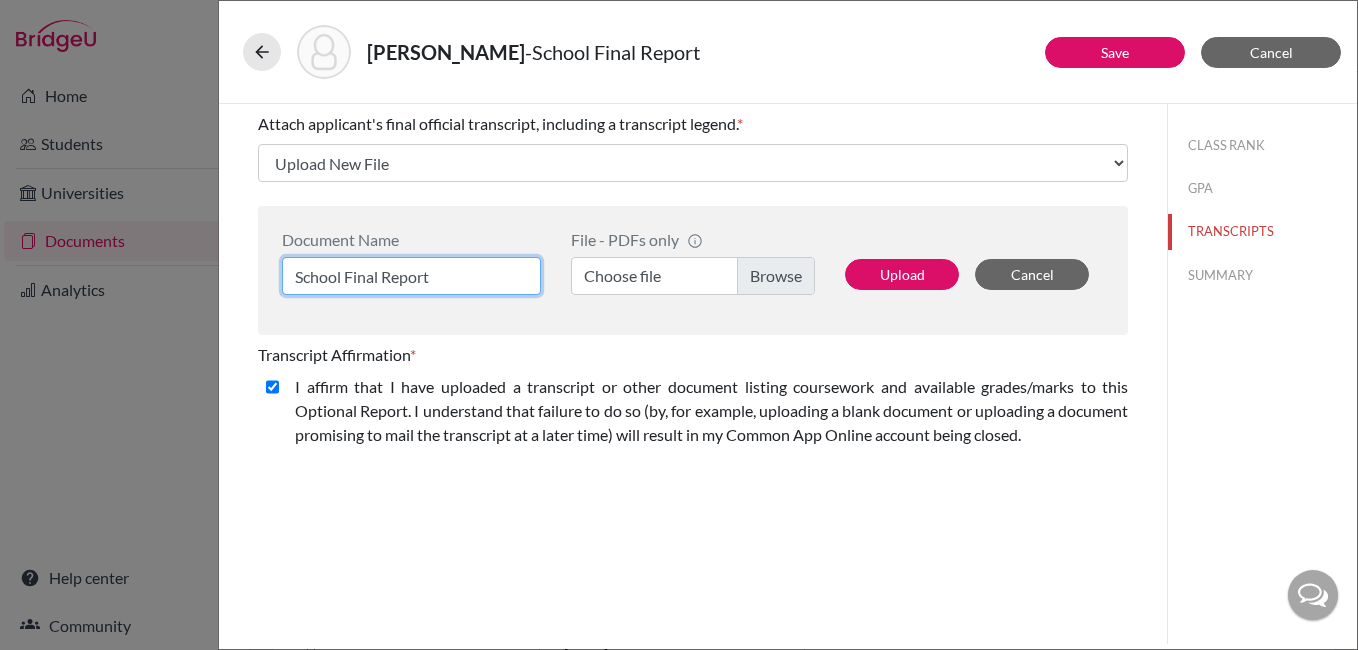 type on "School Final Report" 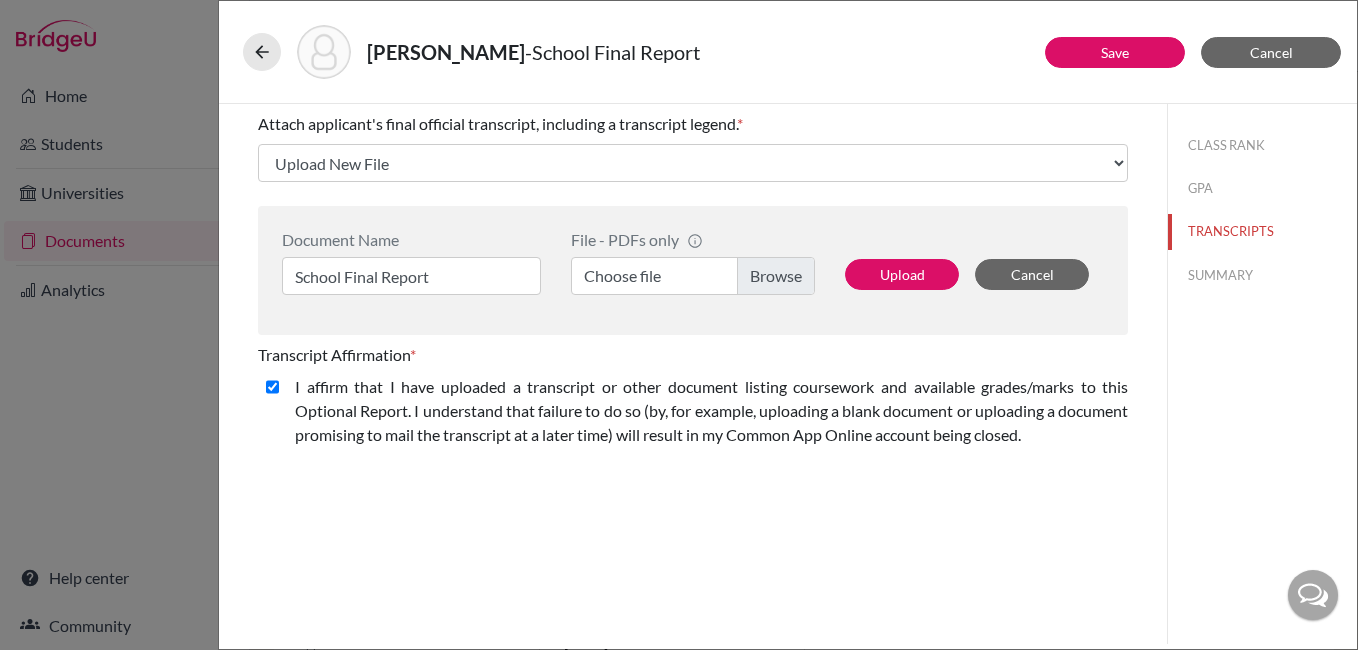 click on "Choose file" at bounding box center [693, 276] 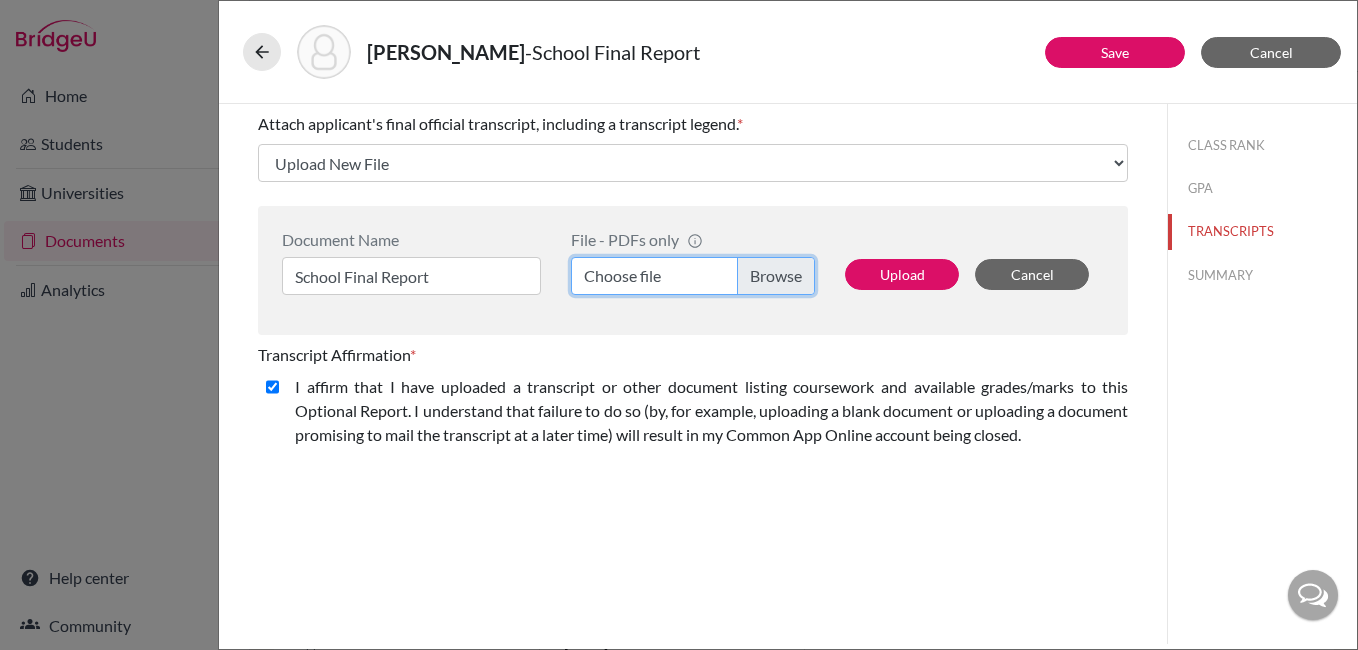 click on "Choose file" at bounding box center [693, 276] 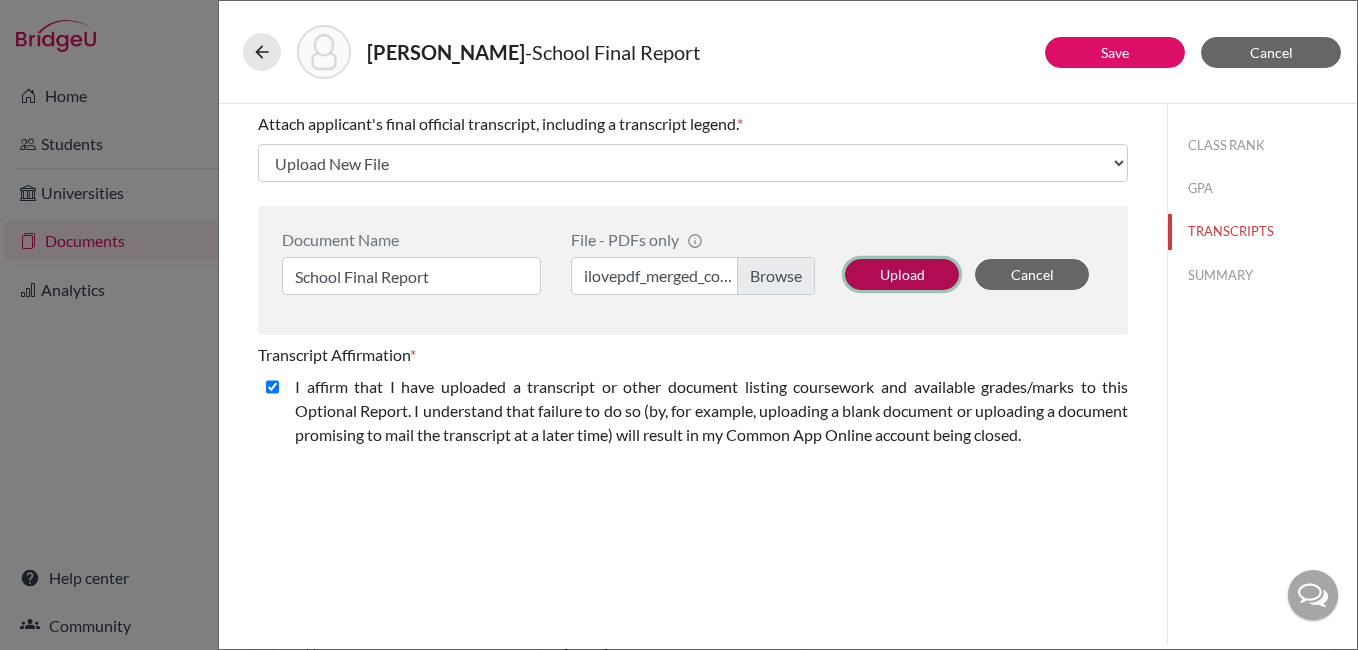 click on "Upload" at bounding box center (902, 274) 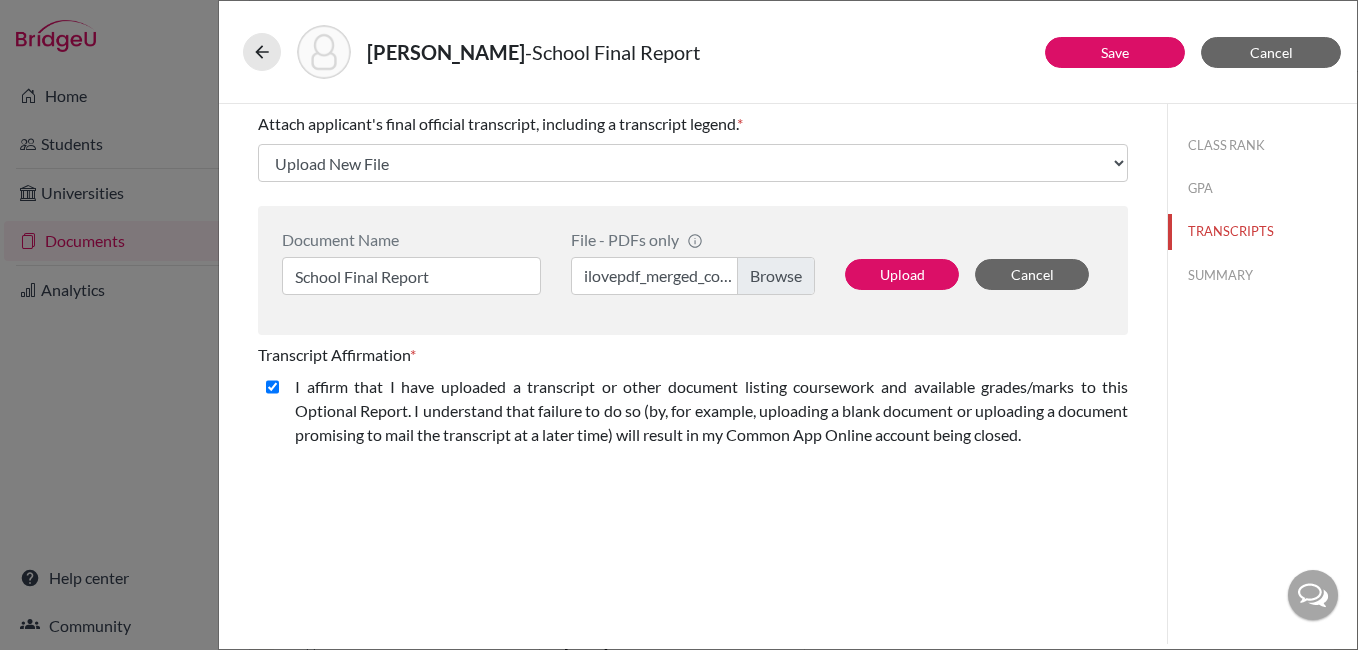 select on "656414" 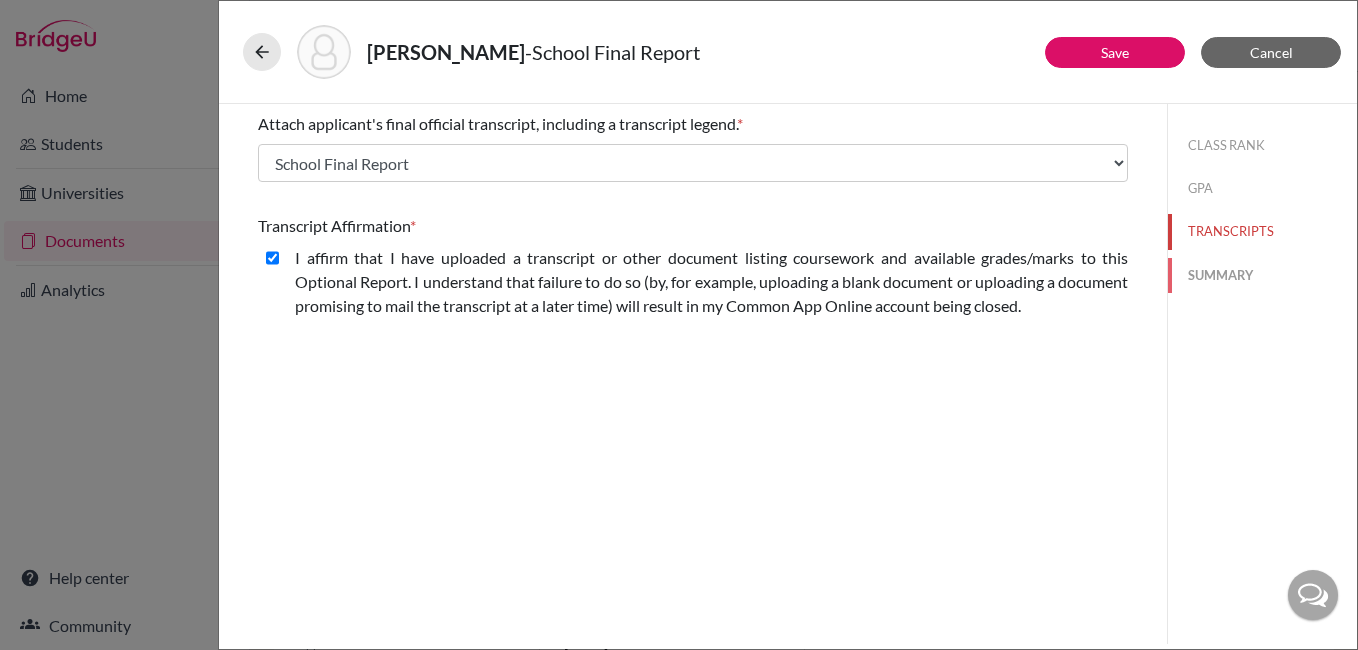 click on "SUMMARY" at bounding box center [1262, 275] 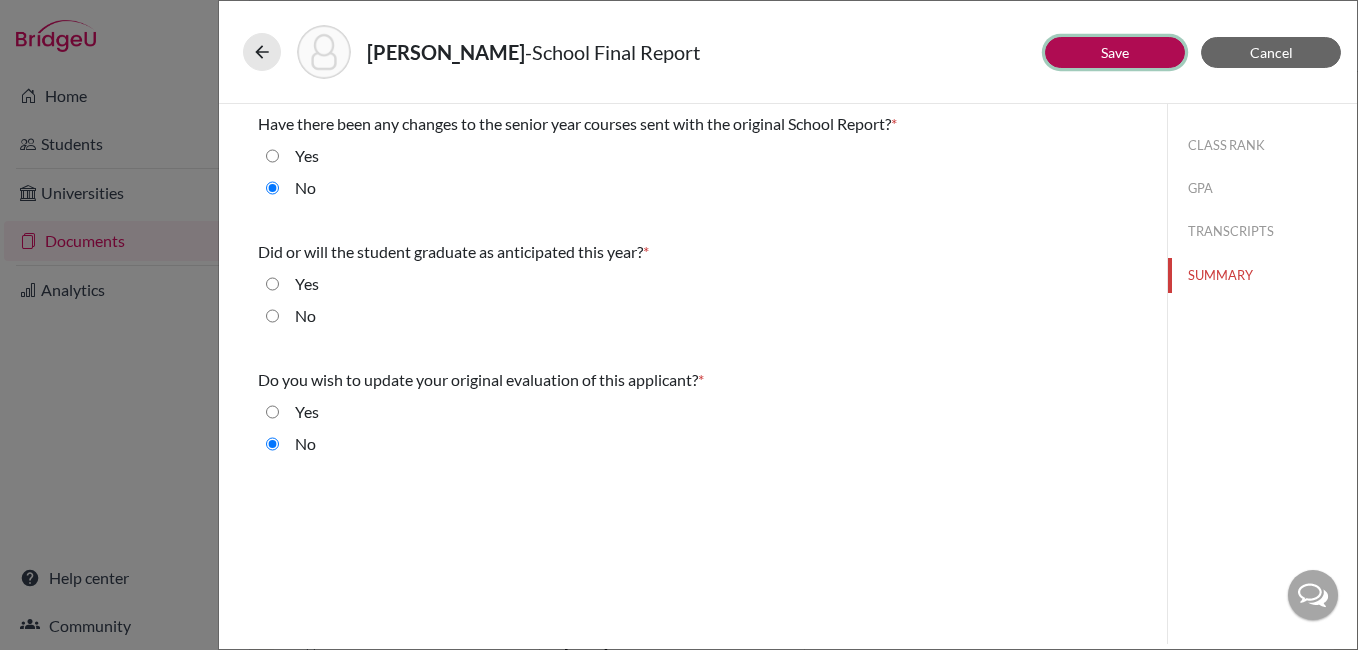 click on "Save" at bounding box center [1115, 52] 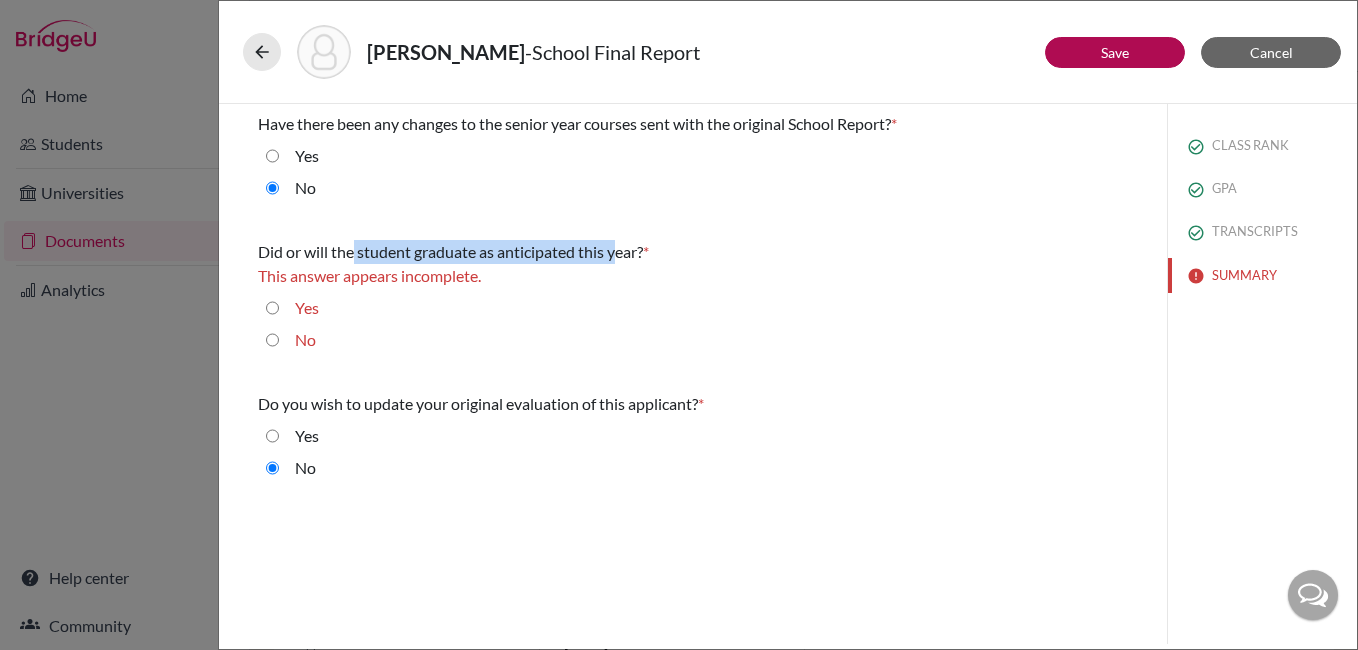 drag, startPoint x: 408, startPoint y: 255, endPoint x: 620, endPoint y: 256, distance: 212.00237 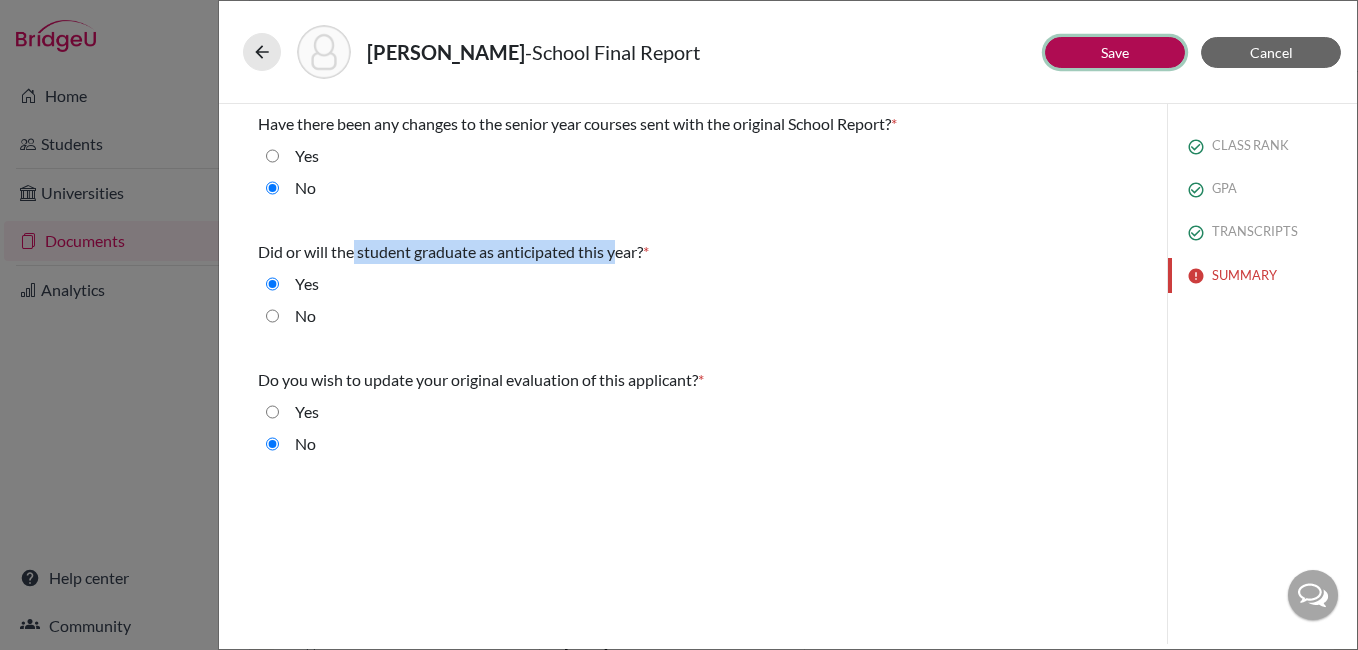 click on "Save" at bounding box center (1115, 52) 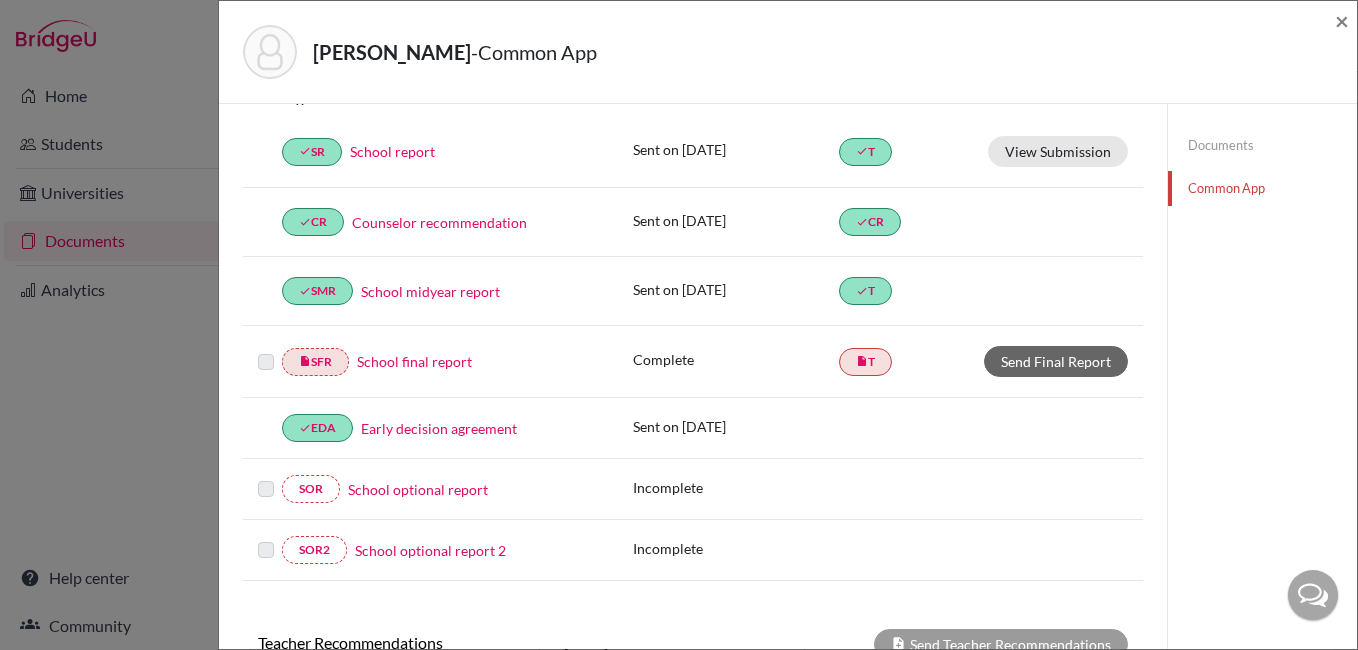 scroll, scrollTop: 300, scrollLeft: 0, axis: vertical 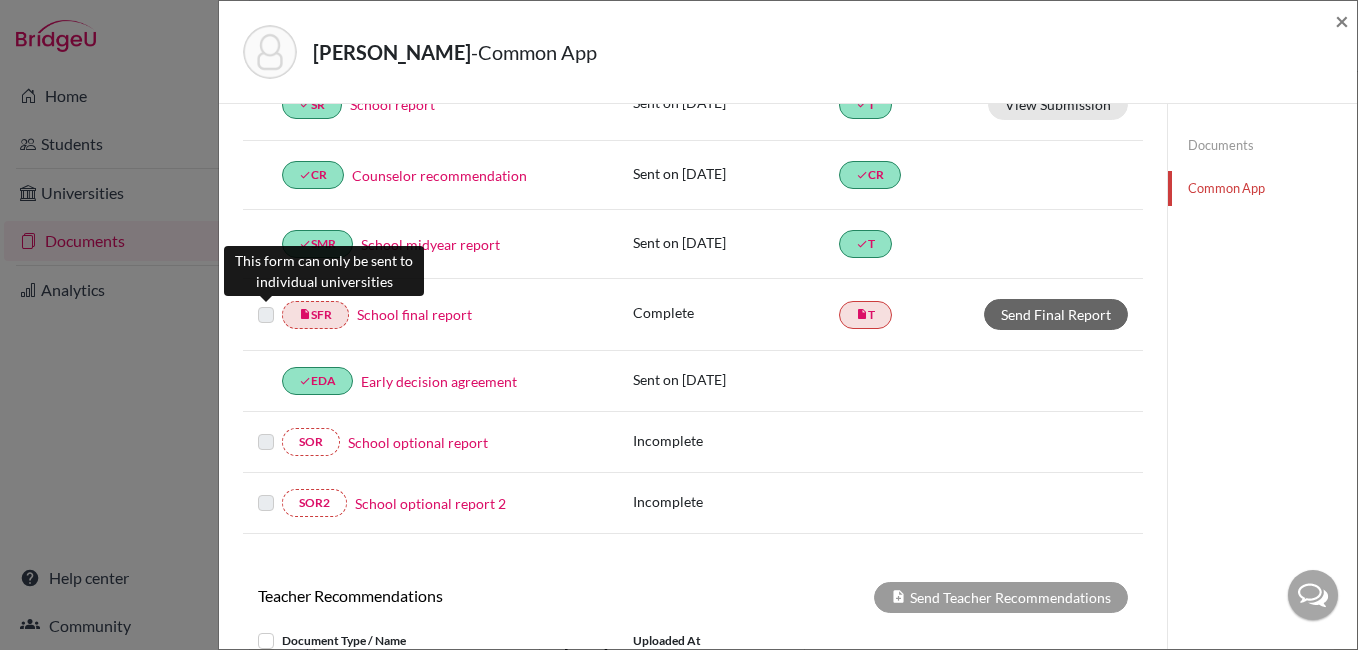 click at bounding box center (266, 303) 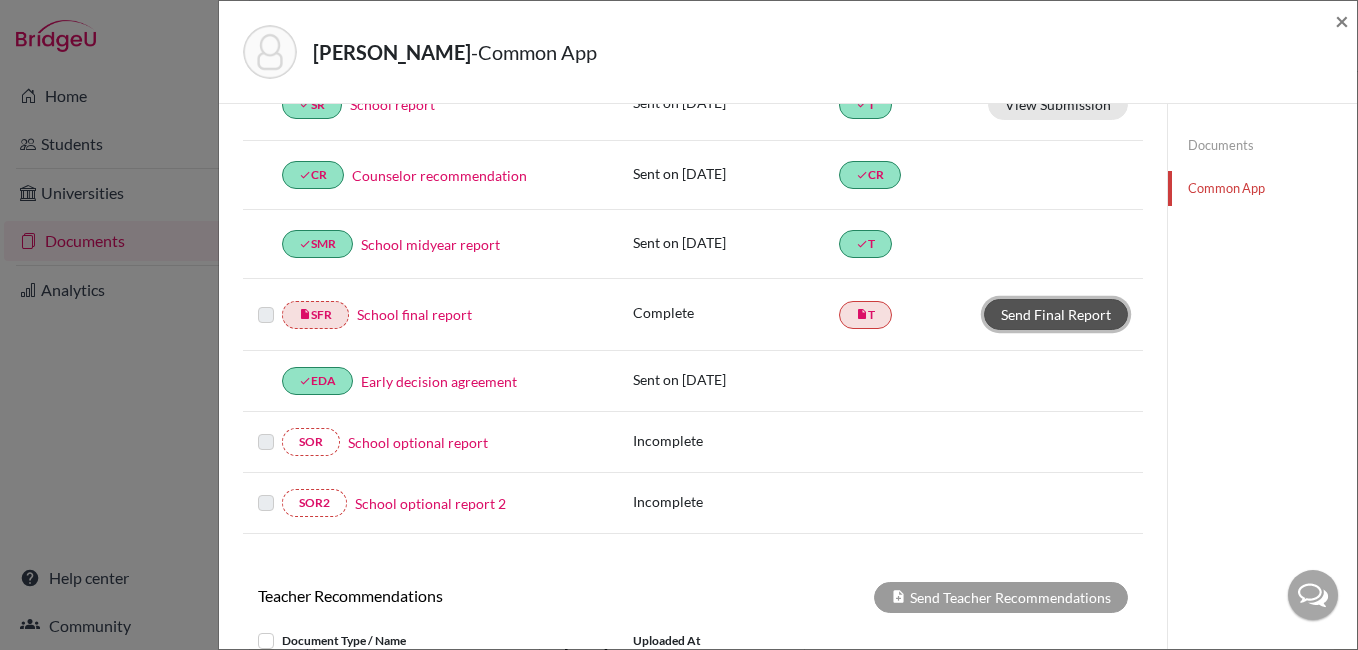 click on "Send Final Report" at bounding box center [1056, 314] 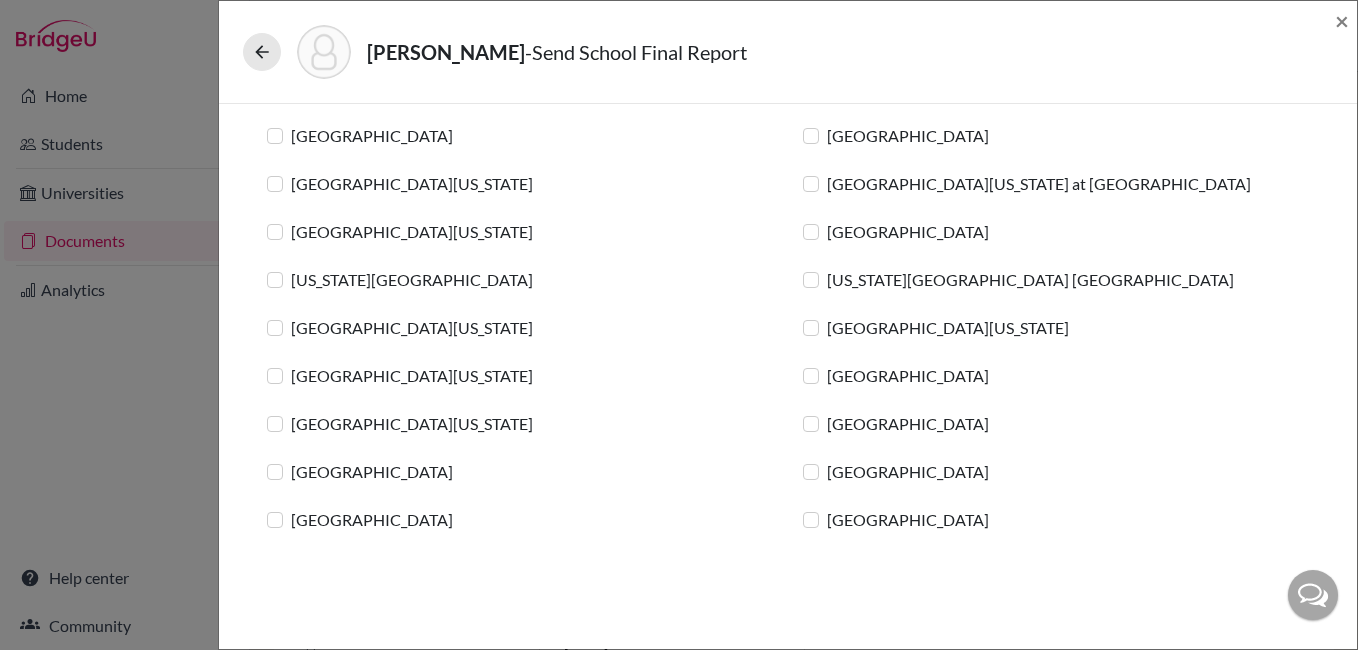 scroll, scrollTop: 0, scrollLeft: 0, axis: both 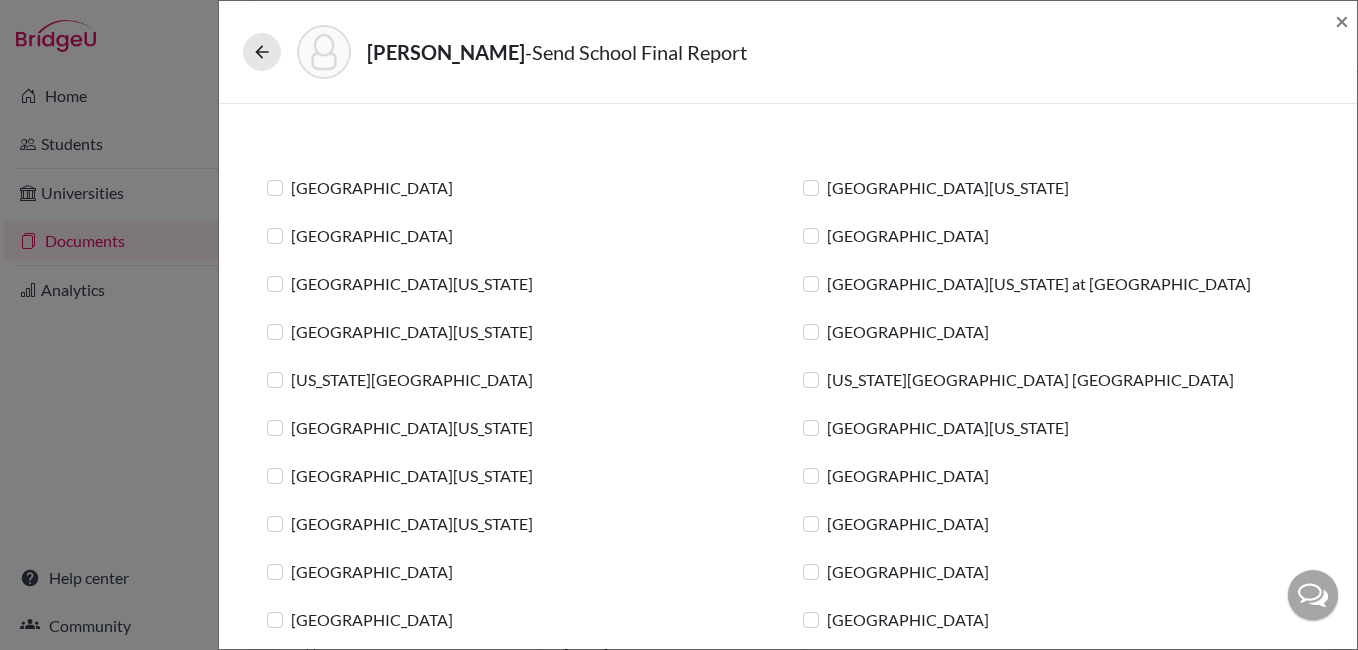 click on "Indiana University Bloomington" at bounding box center (1030, 380) 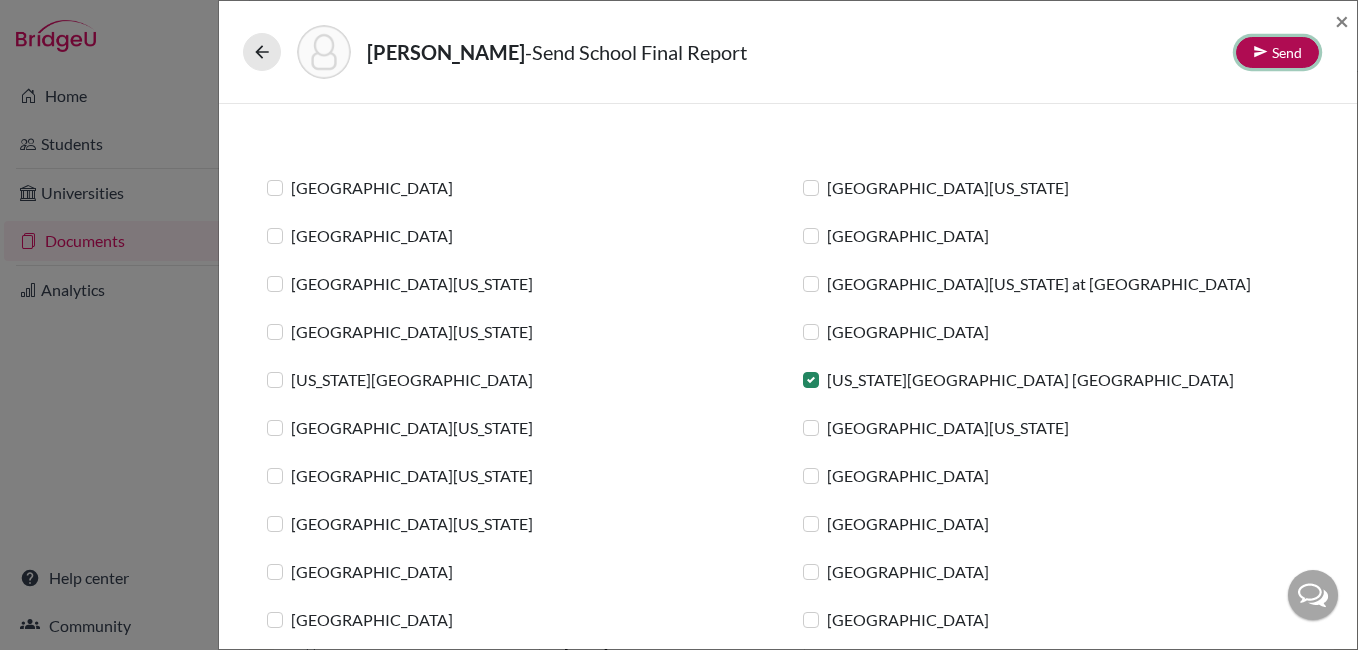 click on "Send" 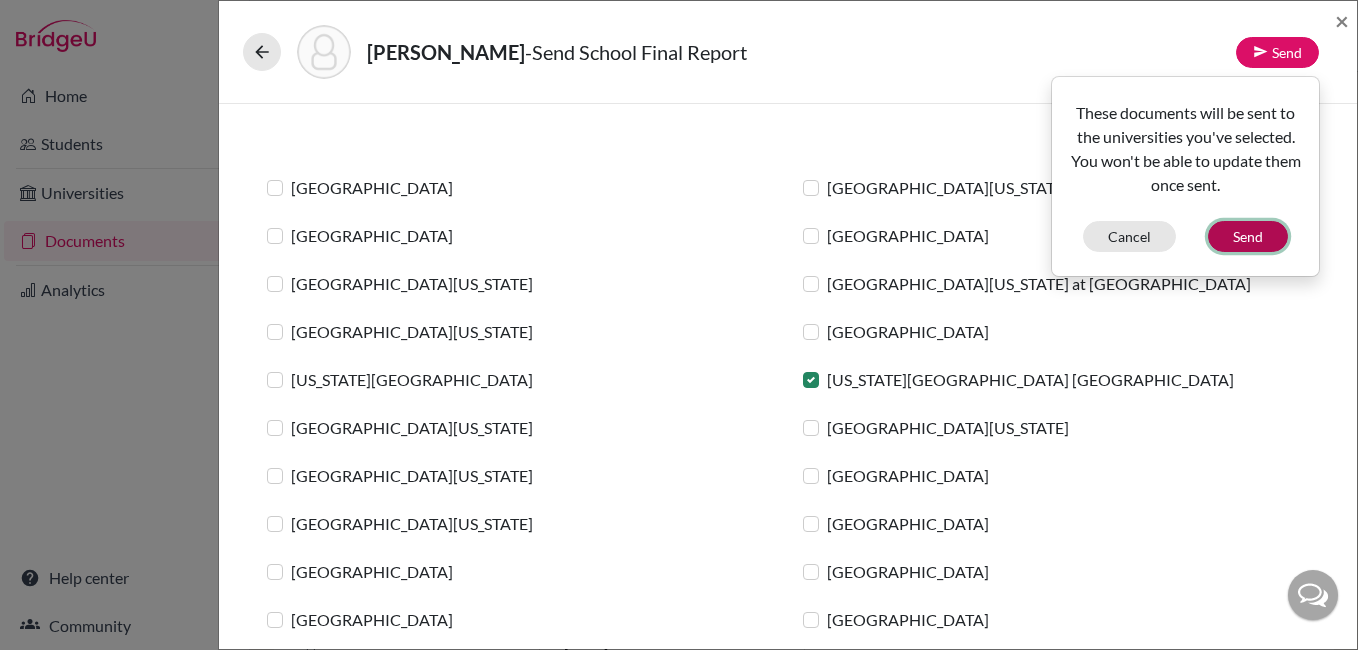 click on "Send" at bounding box center [1248, 236] 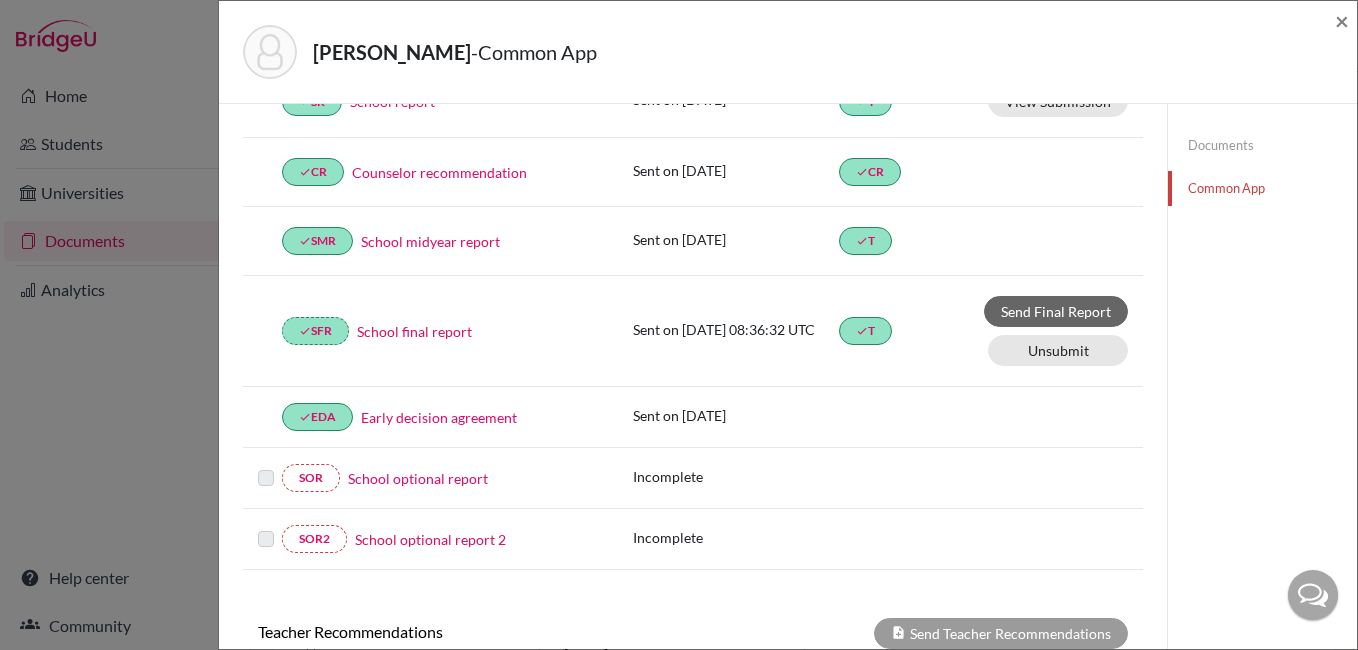 scroll, scrollTop: 303, scrollLeft: 0, axis: vertical 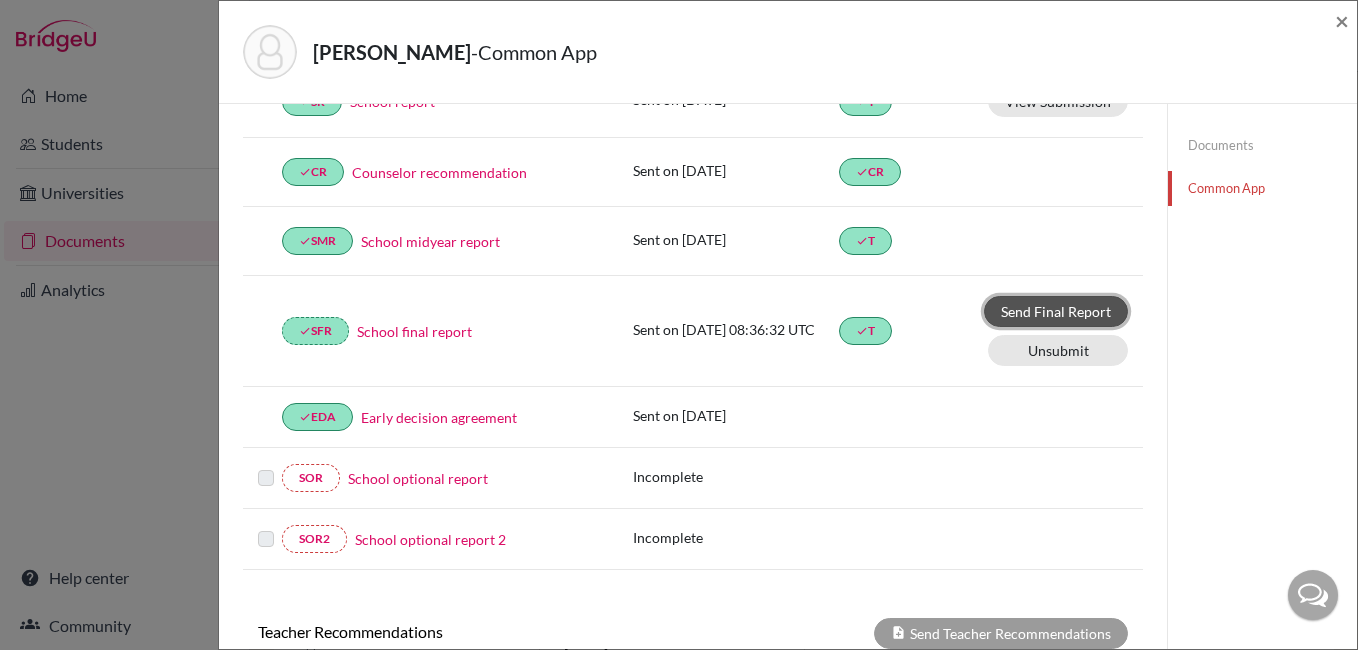 click on "Send Final Report" at bounding box center [1056, 311] 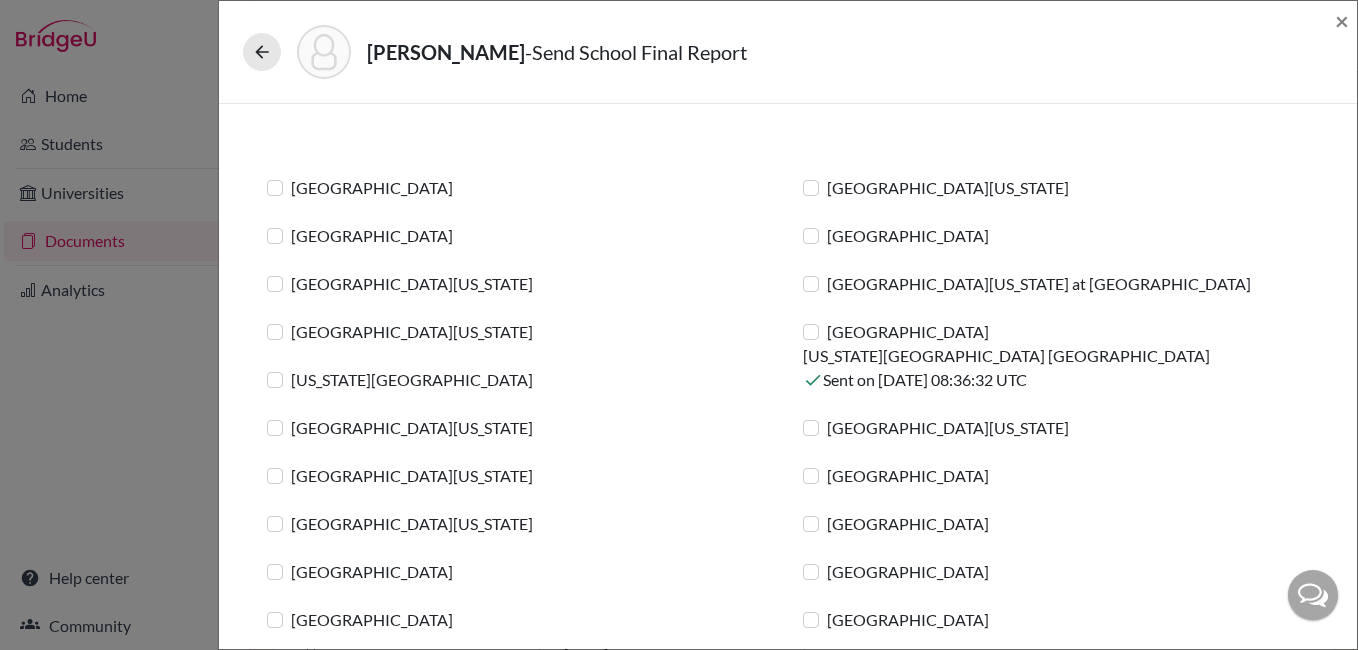 click on "Patnaik, Ayush  -  Send School Final Report These documents will be sent to the universities you've selected. You won't be able to update them once sent. Cancel Send × Rice University University of Michigan Carnegie Mellon University Cornell University University of Texas at Austin University of North Carolina at Chapel Hill University of Connecticut University of Miami New York University Indiana University Bloomington Sent on 2025-07-22 08:36:32 UTC University of Illinois Urbana-Champaign University of Florida University of Pennsylvania Binghamton University University of Virginia Northeastern University University of Notre Dame Southern Methodist University Fordham University Tufts University" 